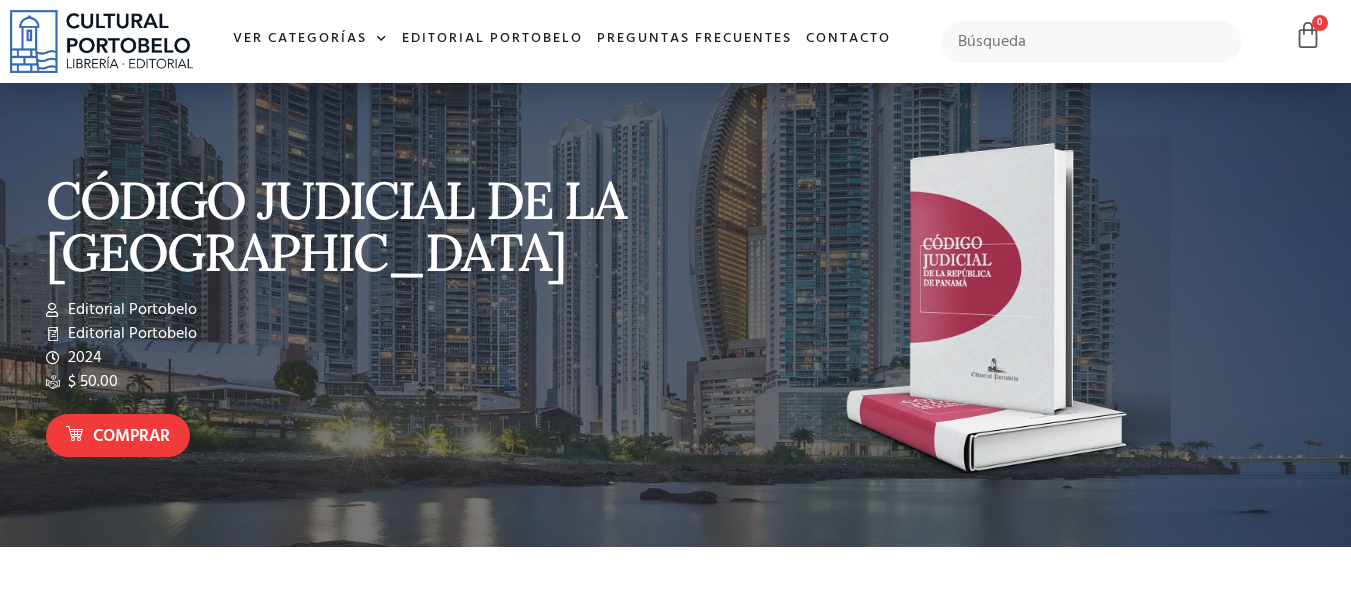 scroll, scrollTop: 0, scrollLeft: 0, axis: both 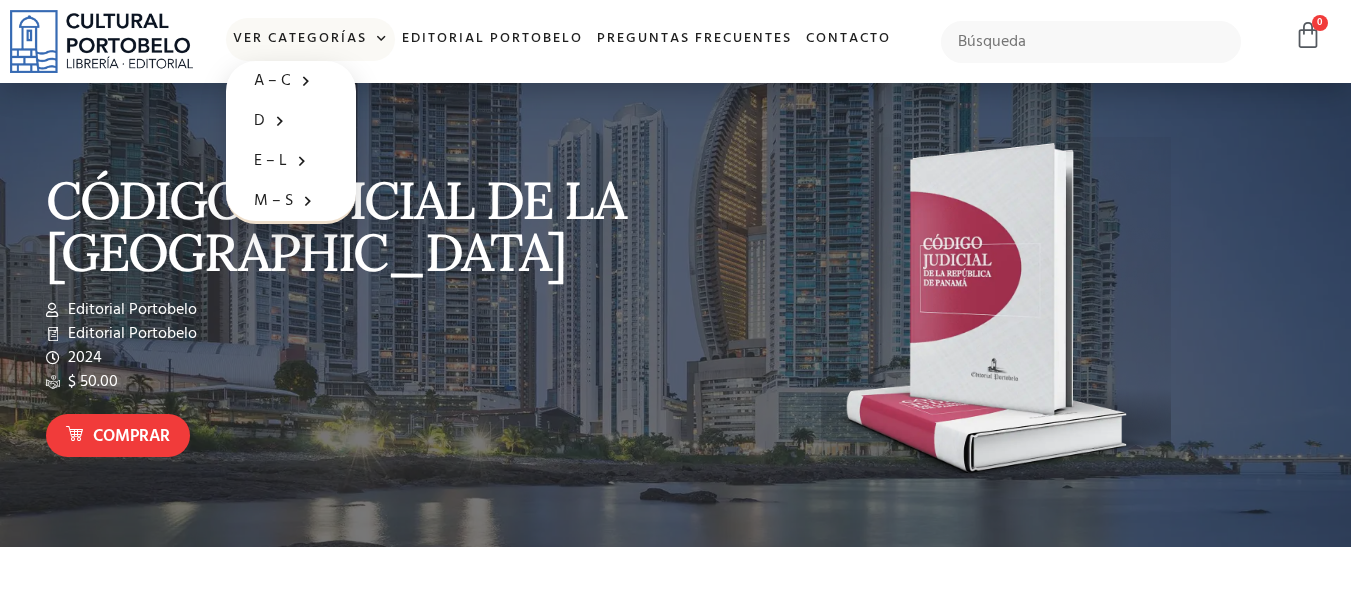 click 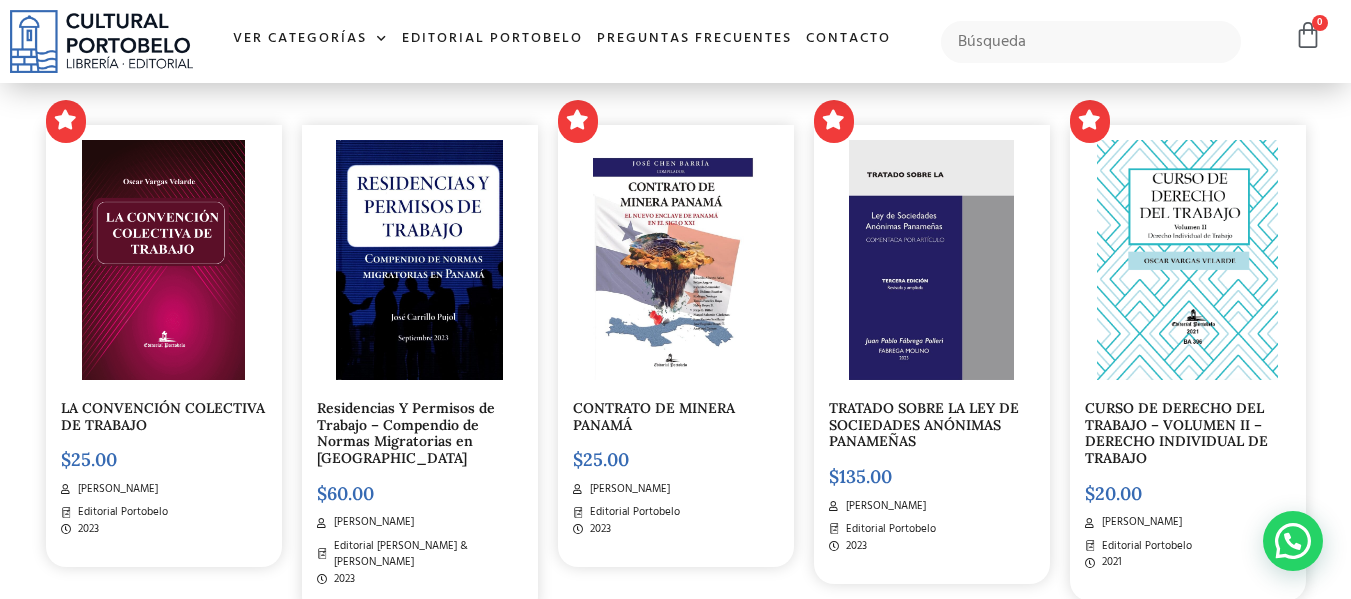 scroll, scrollTop: 632, scrollLeft: 0, axis: vertical 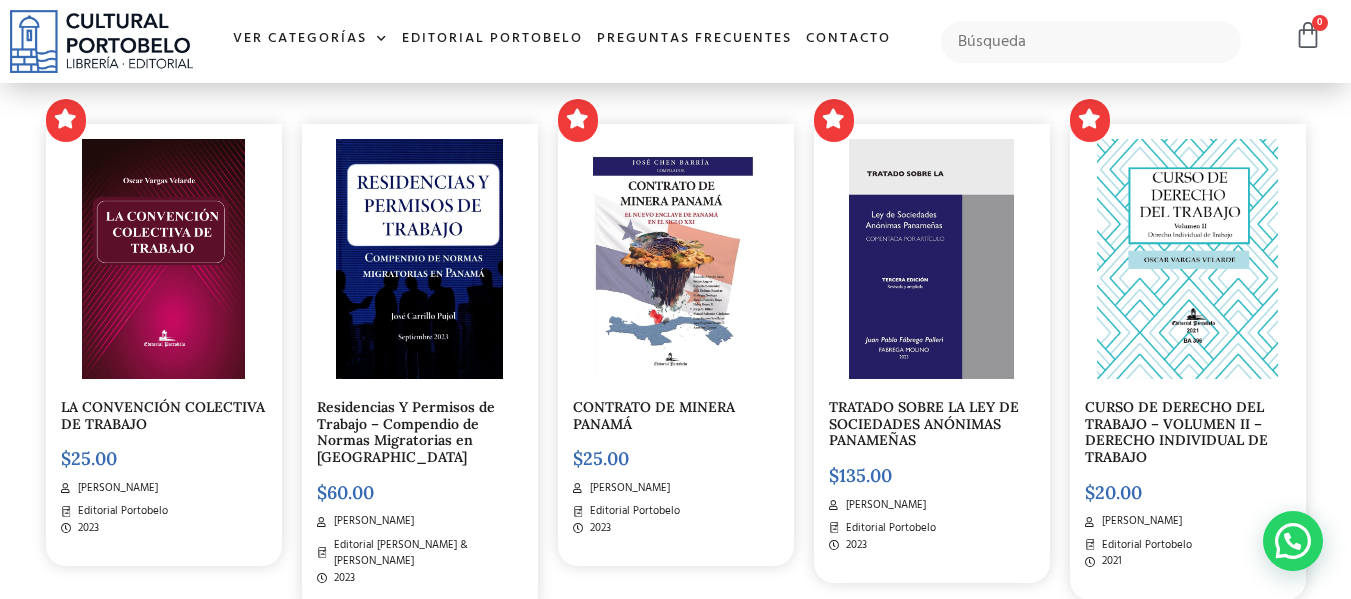 click on "LA CONVENCIÓN COLECTIVA DE TRABAJO
$ 25.00
Oscar Vargas Velarde
Editorial Portobelo
2023" at bounding box center [164, 345] 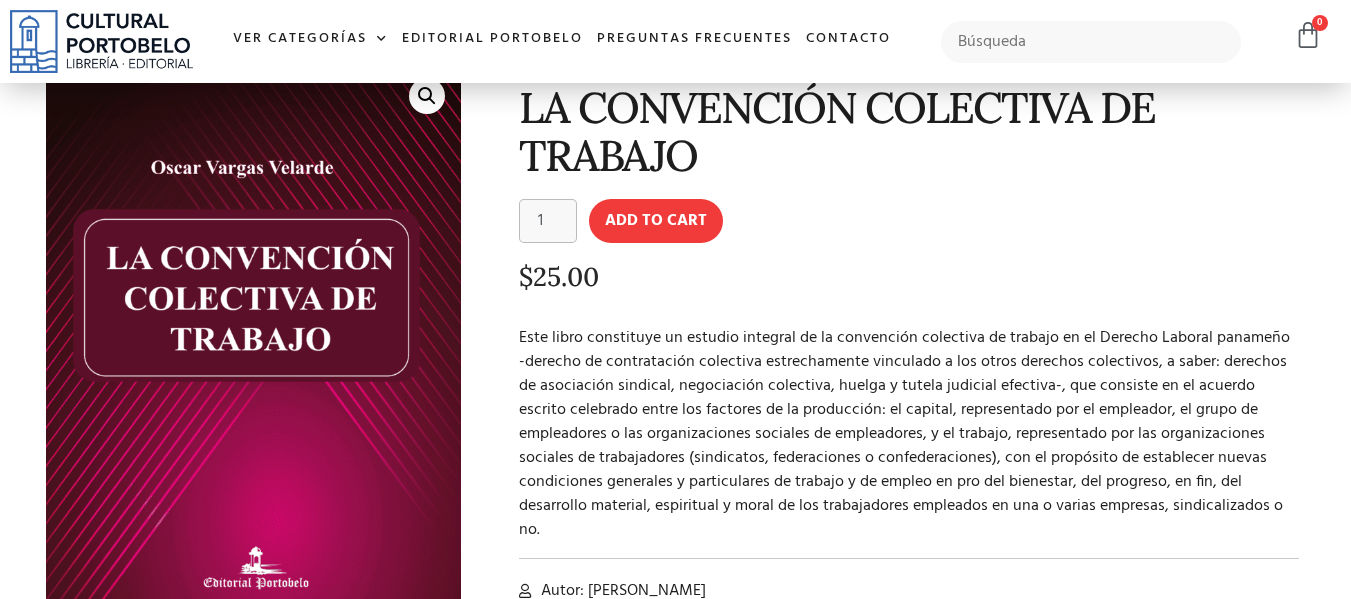 scroll, scrollTop: 118, scrollLeft: 0, axis: vertical 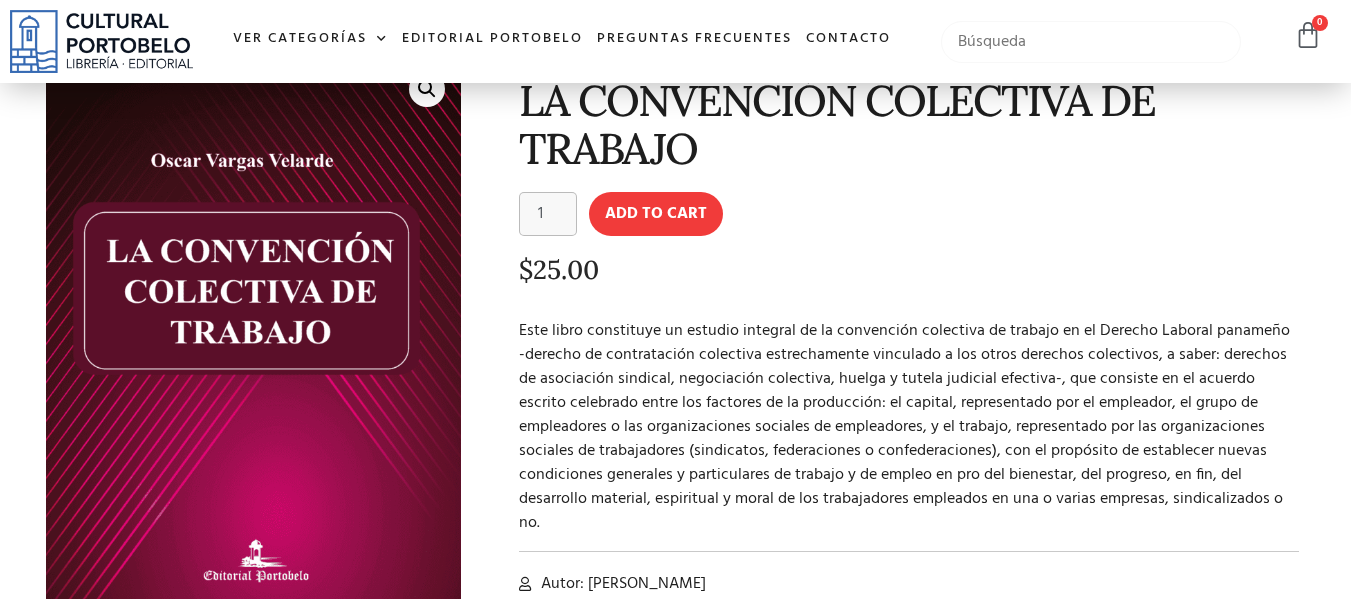 click at bounding box center (1091, 42) 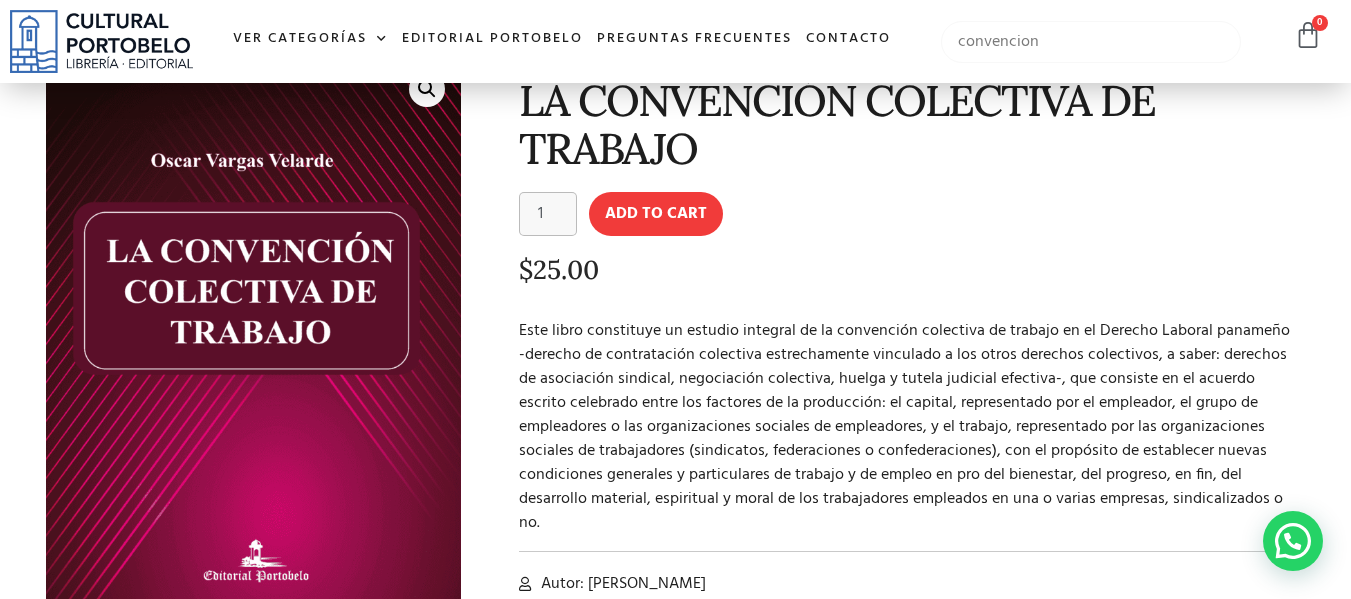 type on "convencion" 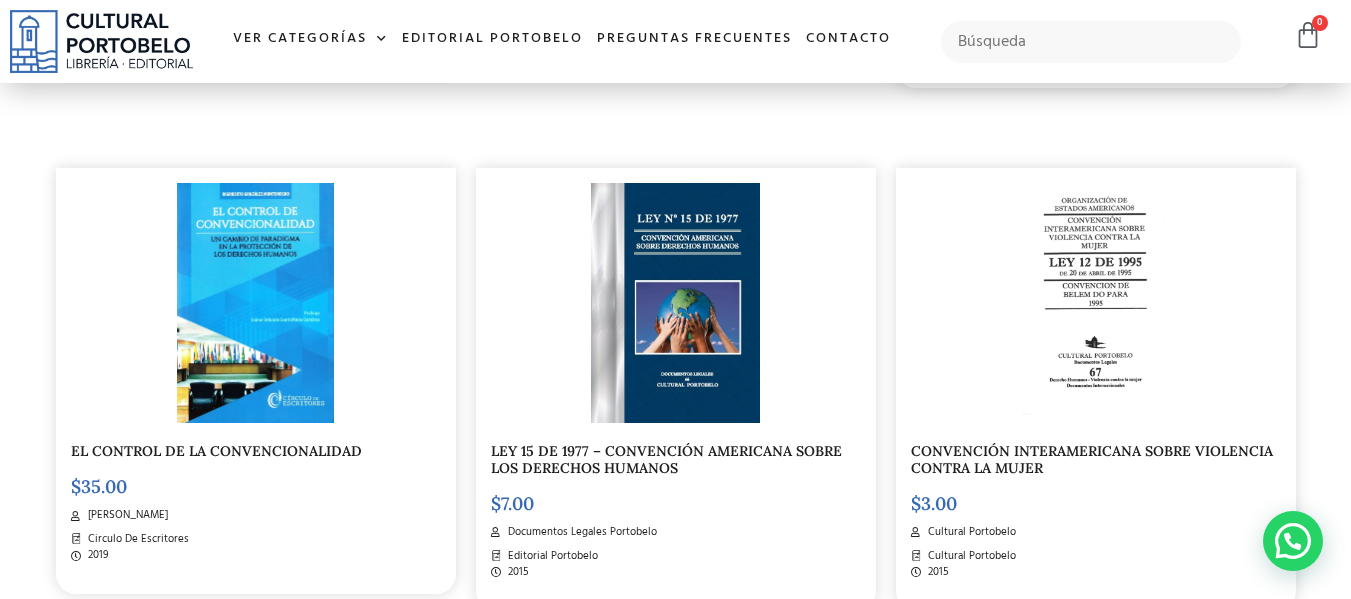 scroll, scrollTop: 952, scrollLeft: 0, axis: vertical 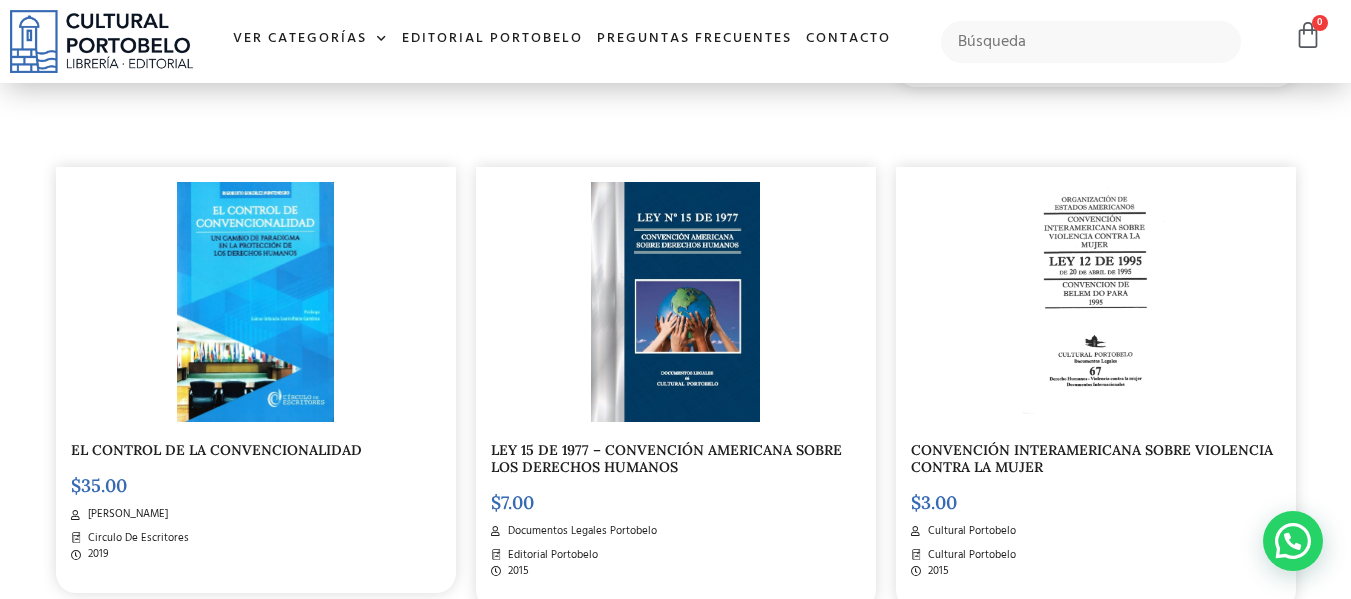 click on "CONVENCIÓN INTERAMERICANA SOBRE VIOLENCIA CONTRA LA MUJER" at bounding box center [1092, 458] 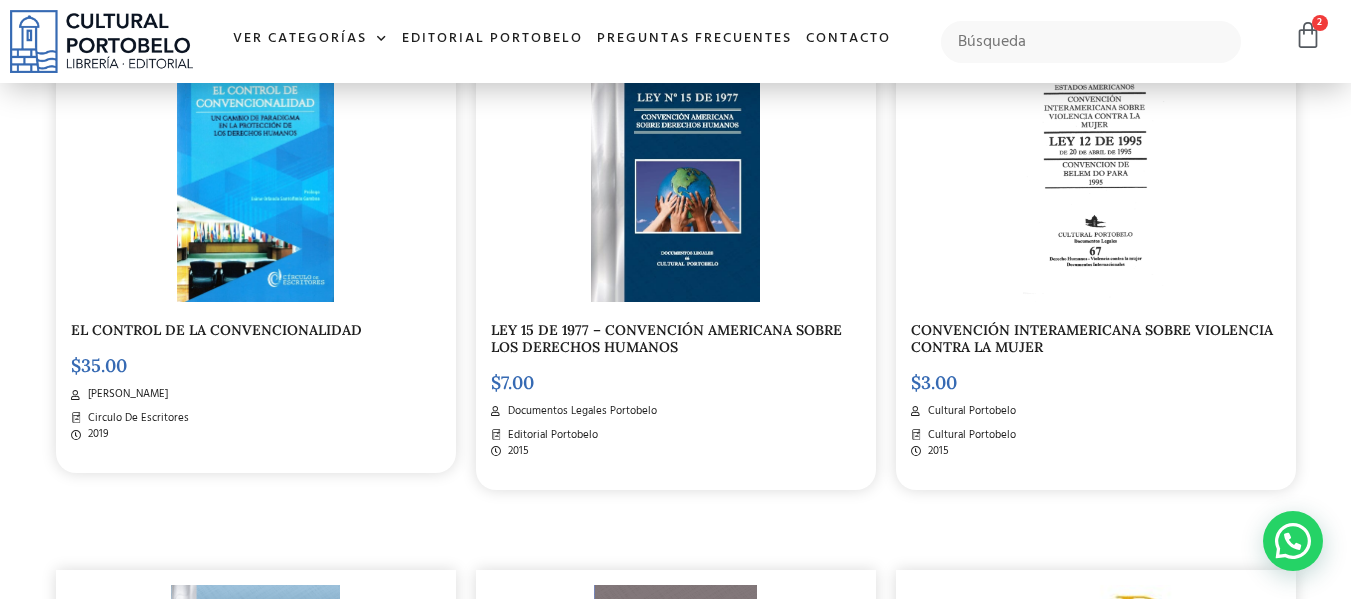 scroll, scrollTop: 1074, scrollLeft: 0, axis: vertical 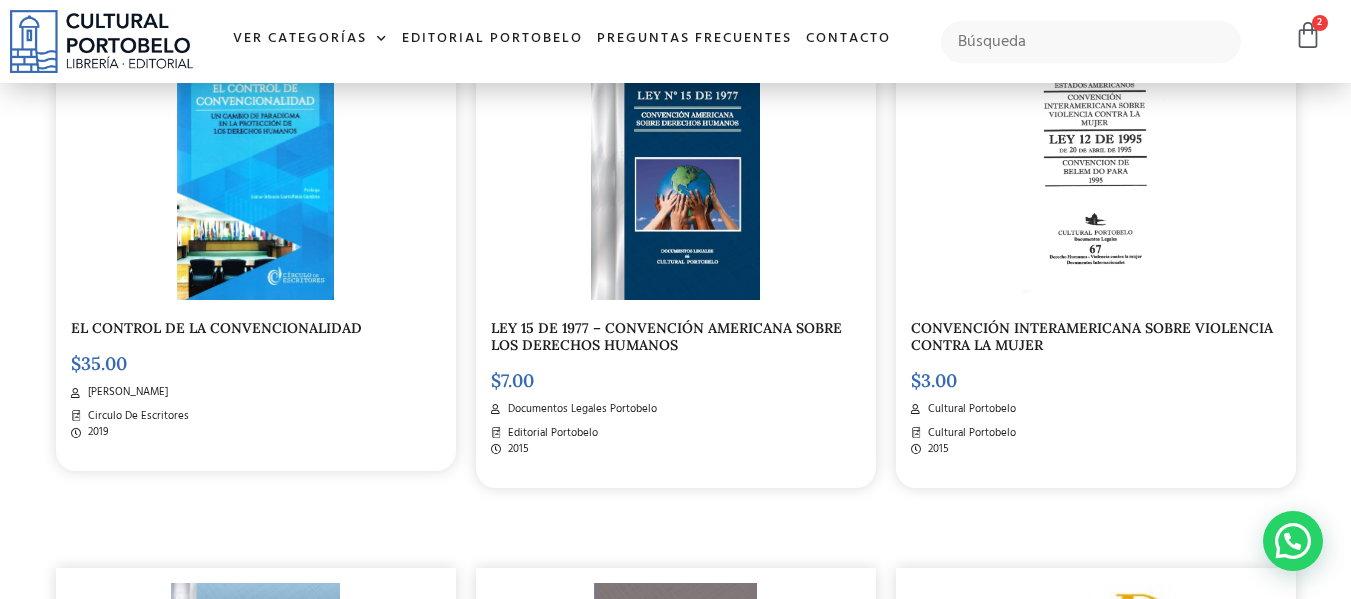 click on "LEY 15 DE 1977 – CONVENCIÓN AMERICANA SOBRE LOS DERECHOS HUMANOS" at bounding box center (666, 336) 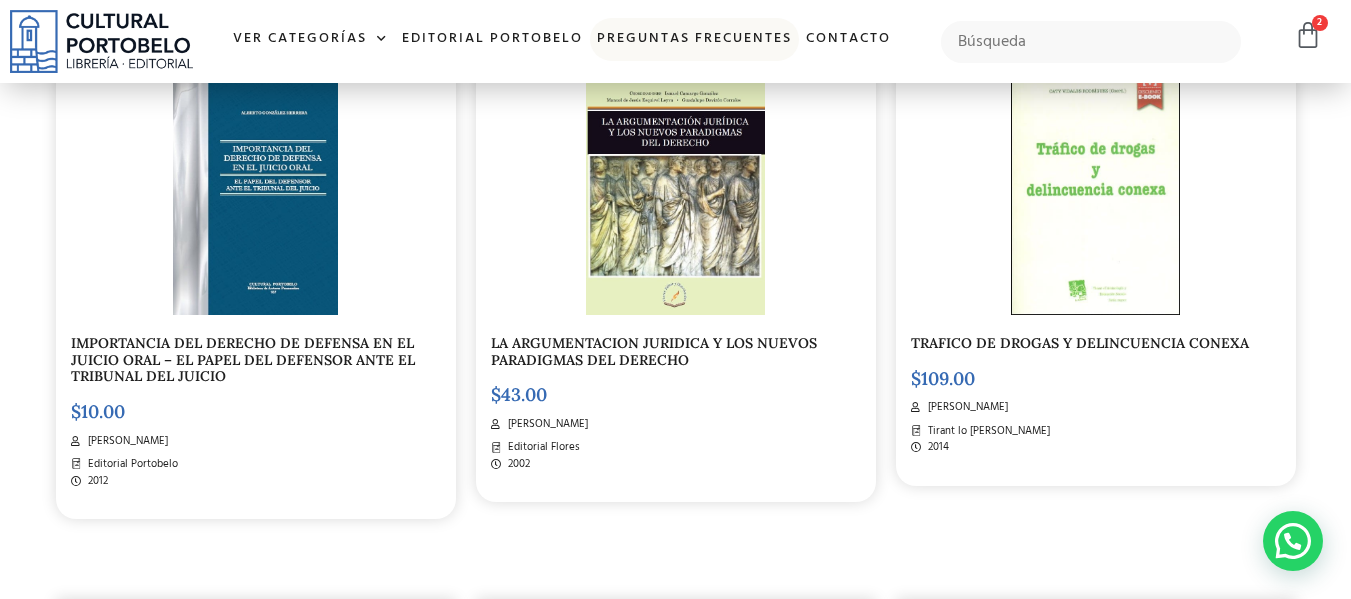 scroll, scrollTop: 2084, scrollLeft: 0, axis: vertical 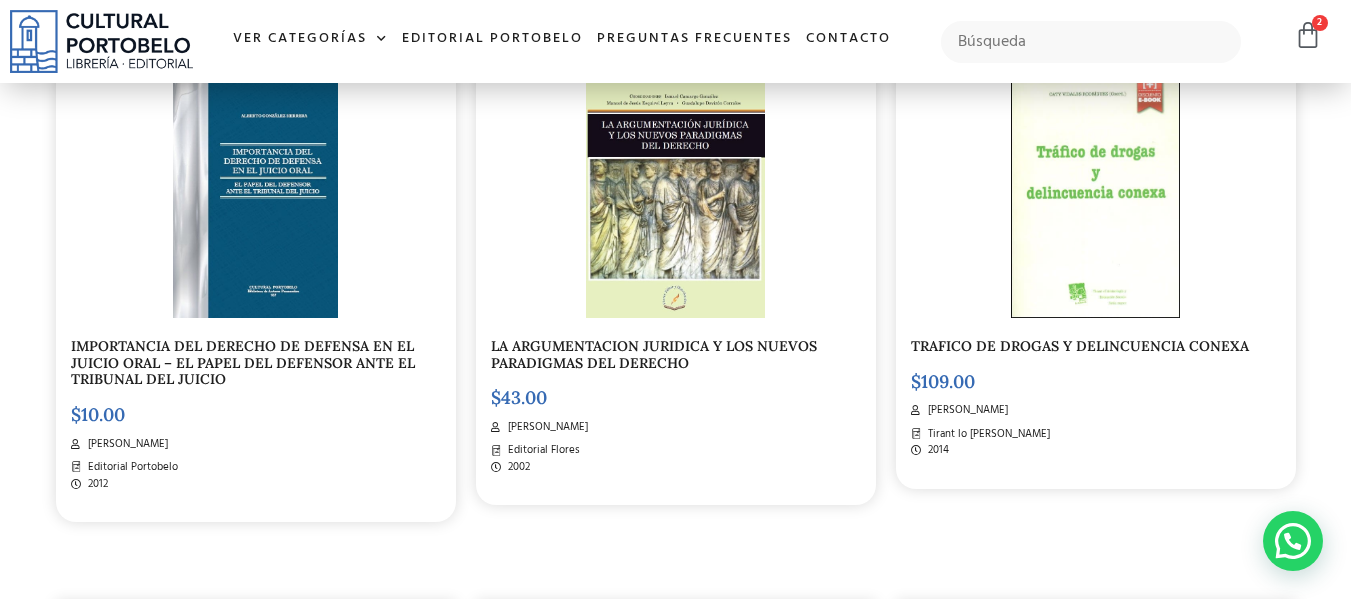 click on "IMPORTANCIA DEL DERECHO DE DEFENSA EN EL JUICIO ORAL – EL PAPEL DEL DEFENSOR ANTE EL TRIBUNAL DEL JUICIO" at bounding box center (243, 363) 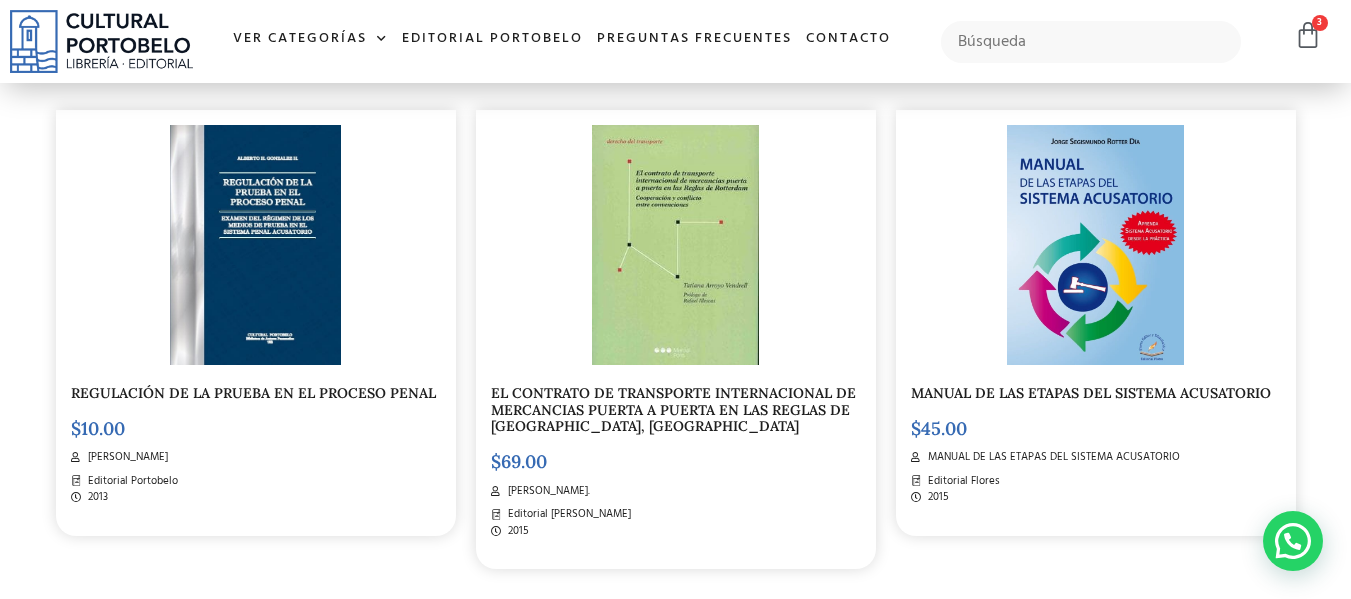 scroll, scrollTop: 2582, scrollLeft: 0, axis: vertical 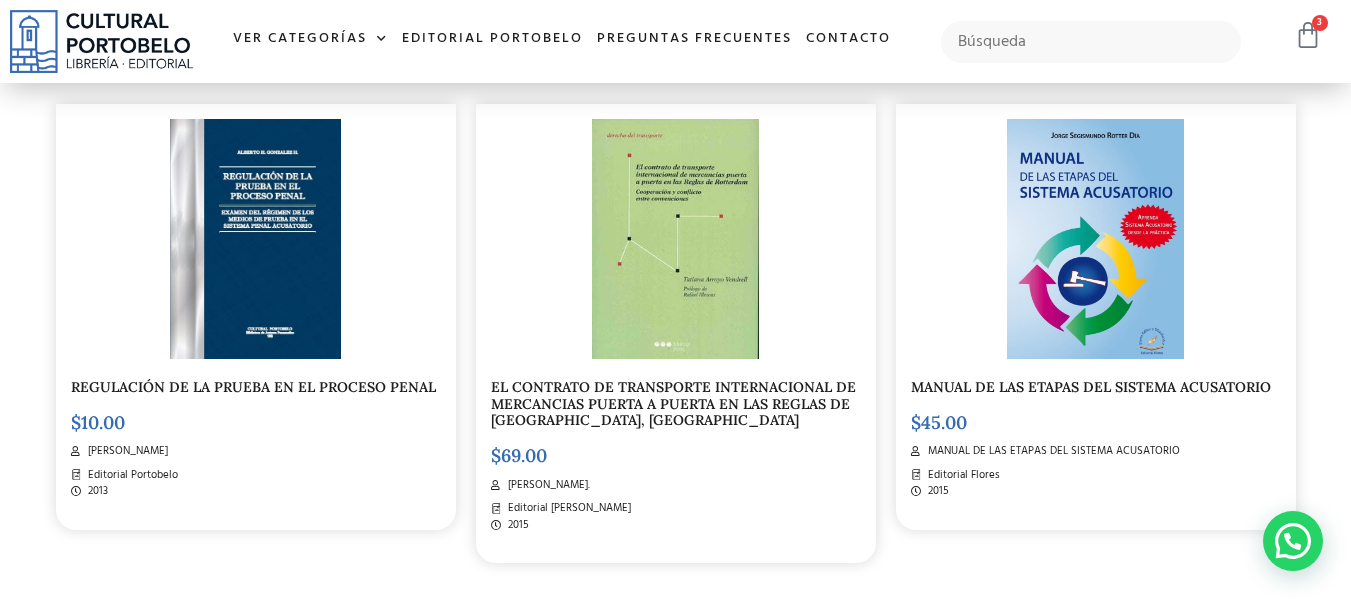 click at bounding box center [1308, 35] 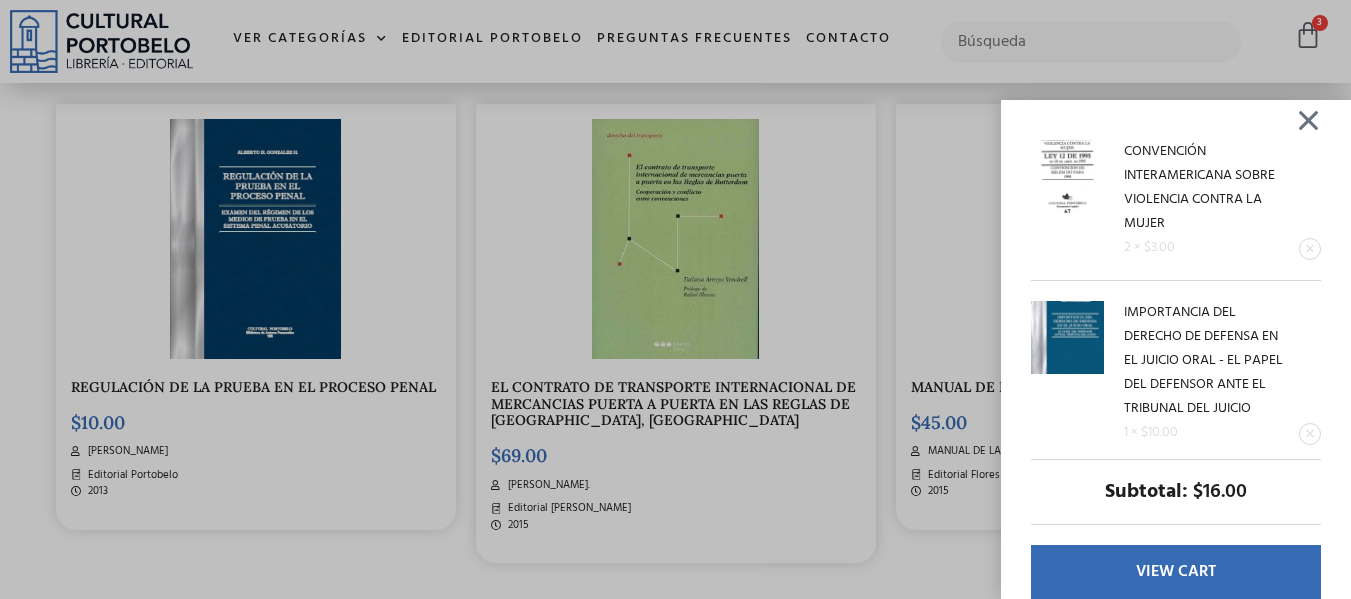 click on "CONVENCIÓN INTERAMERICANA SOBRE VIOLENCIA CONTRA LA MUJER
2 ×   $ 3.00
IMPORTANCIA DEL DERECHO DE DEFENSA EN EL JUICIO ORAL - EL PAPEL DEL DEFENSOR ANTE EL TRIBUNAL DEL JUICIO
1 ×   $ 10.00
Subtotal:
$ 16.00
View cart
Checkout" at bounding box center (675, 299) 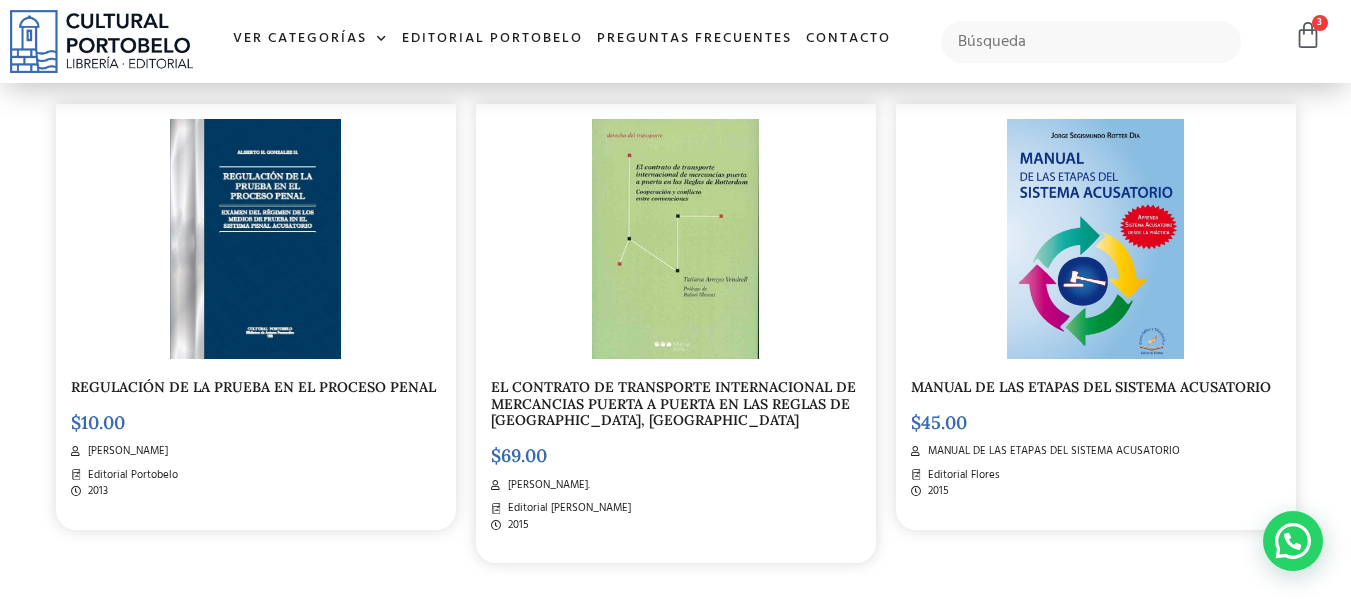 click on "REGULACIÓN DE LA PRUEBA EN EL PROCESO PENAL" at bounding box center [253, 387] 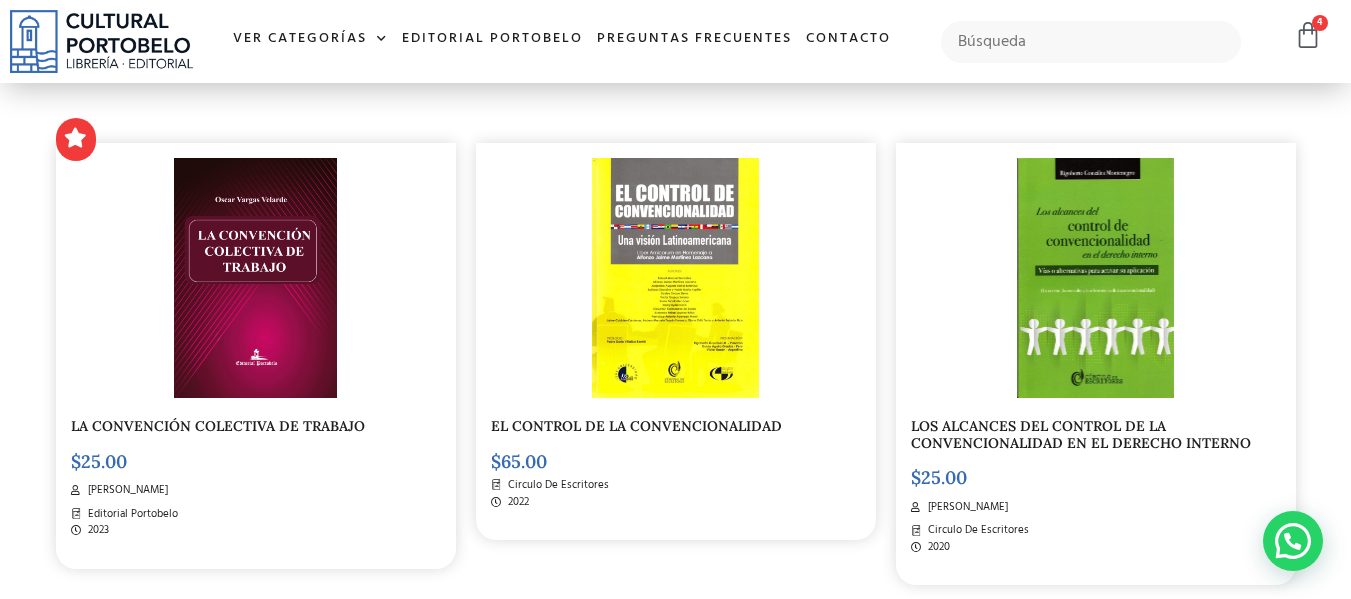 scroll, scrollTop: 466, scrollLeft: 0, axis: vertical 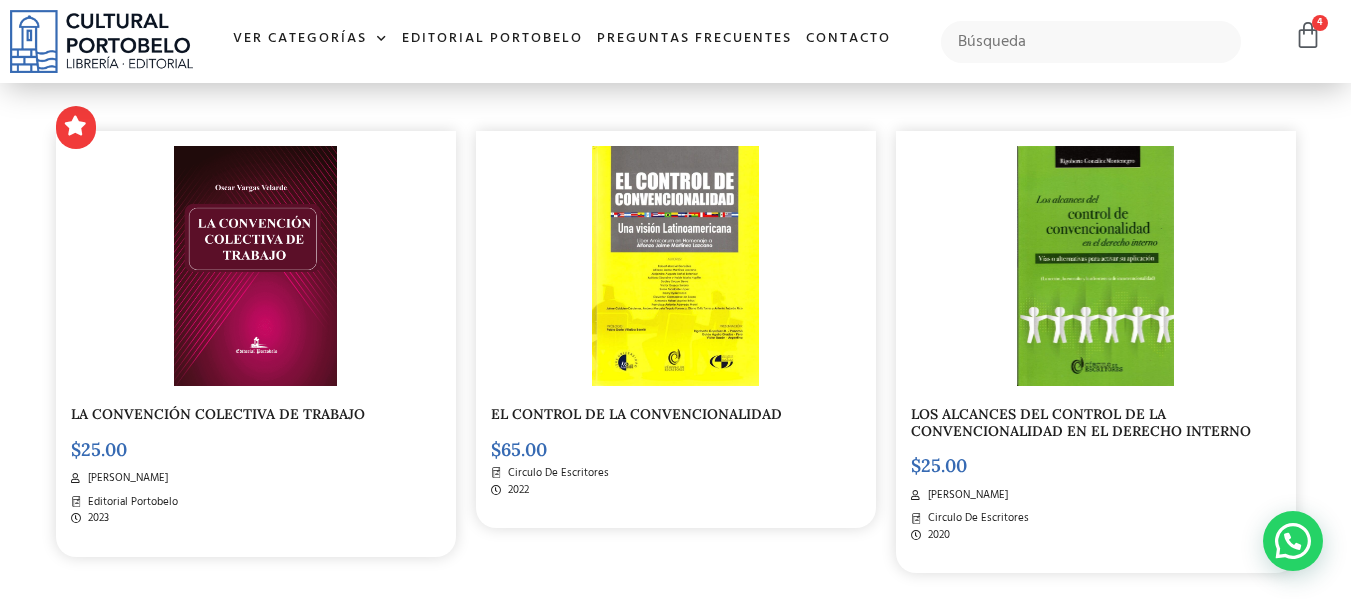 click at bounding box center [675, 266] 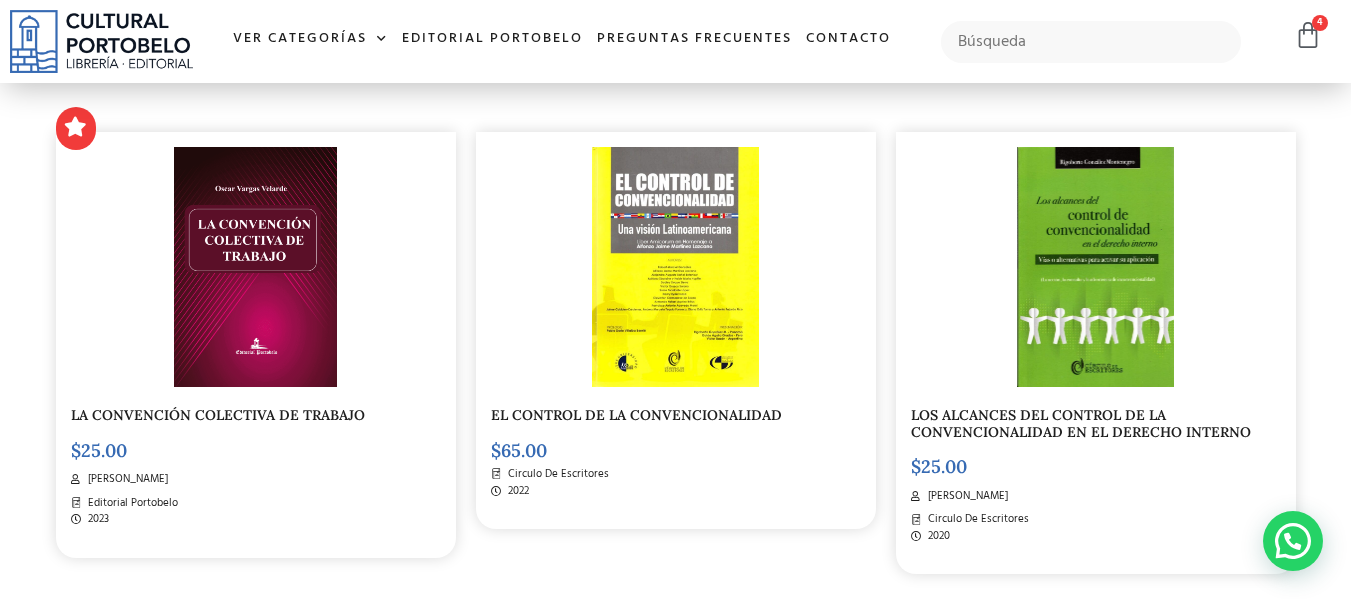 click on "LOS ALCANCES DEL CONTROL DE LA CONVENCIONALIDAD EN EL DERECHO INTERNO" at bounding box center (1081, 423) 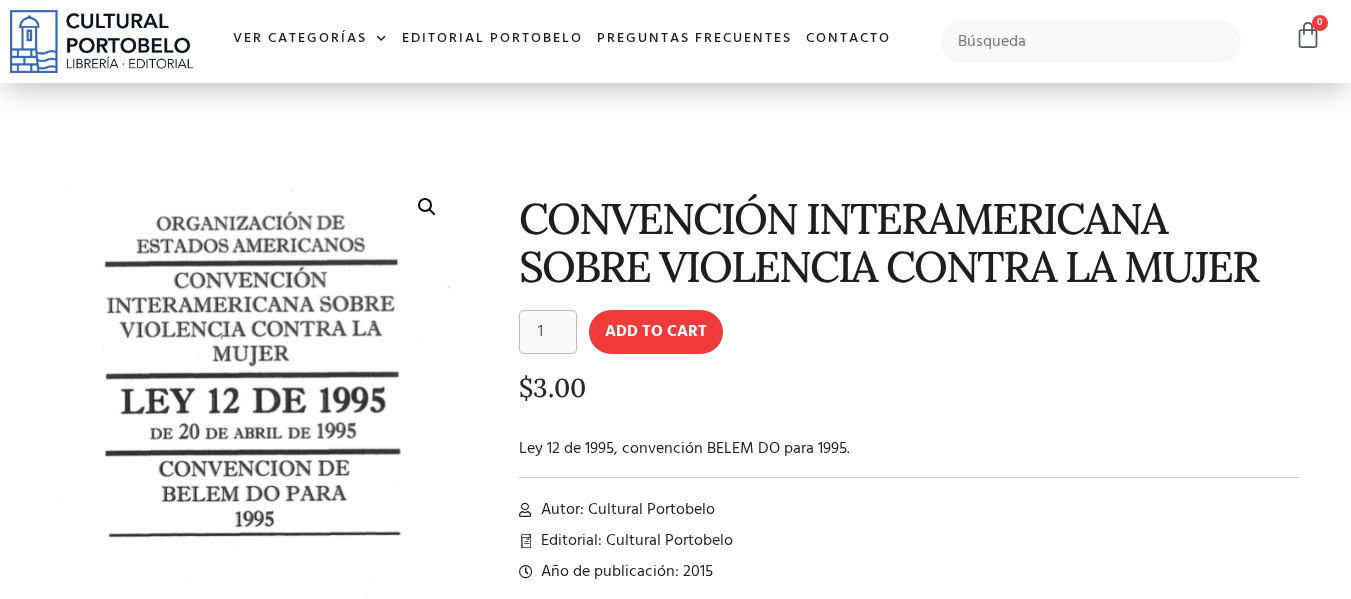 scroll, scrollTop: 0, scrollLeft: 0, axis: both 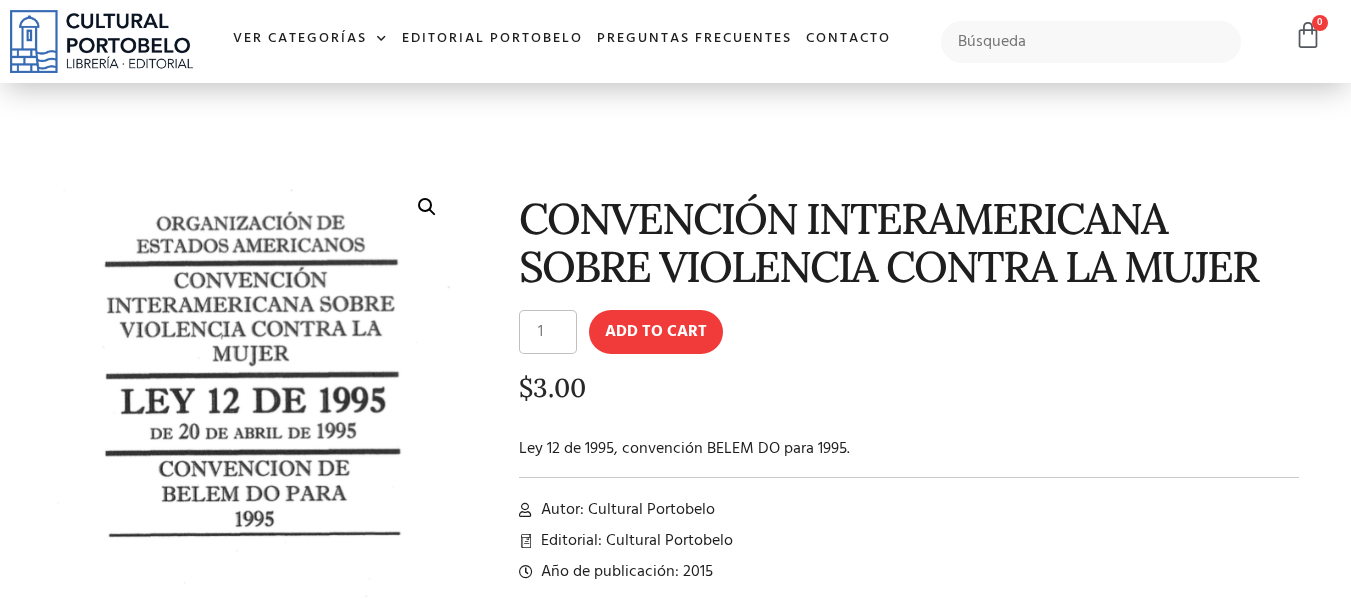 click on "1" at bounding box center [548, 332] 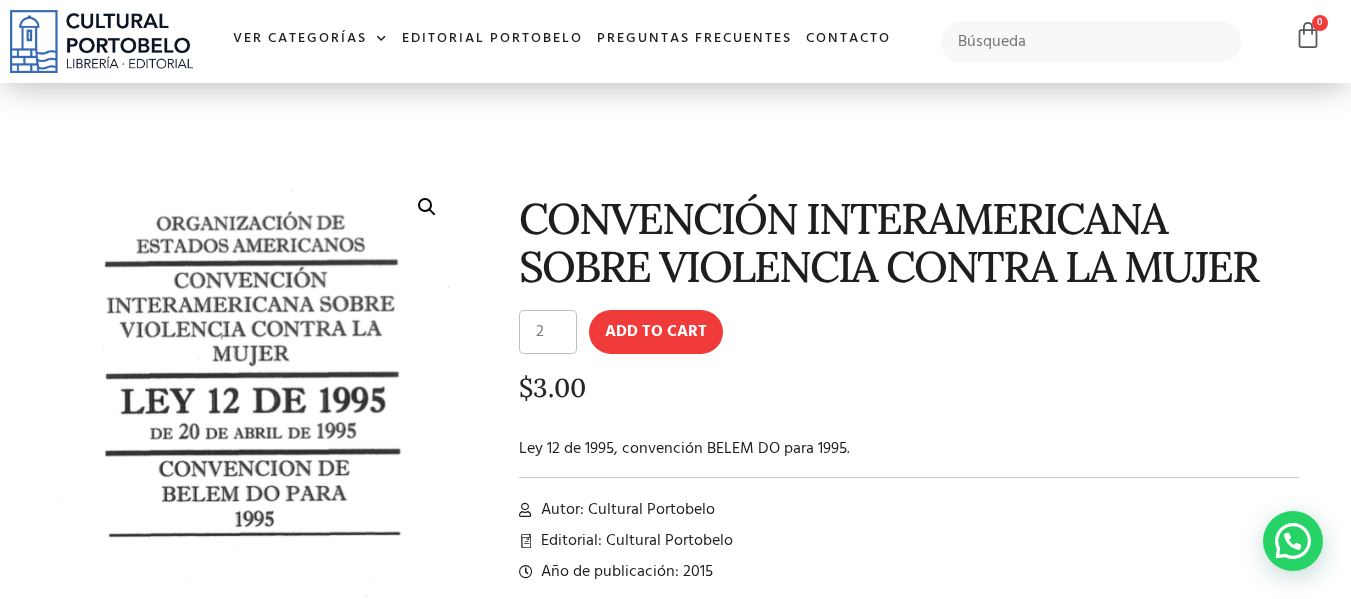 click on "2" at bounding box center (548, 332) 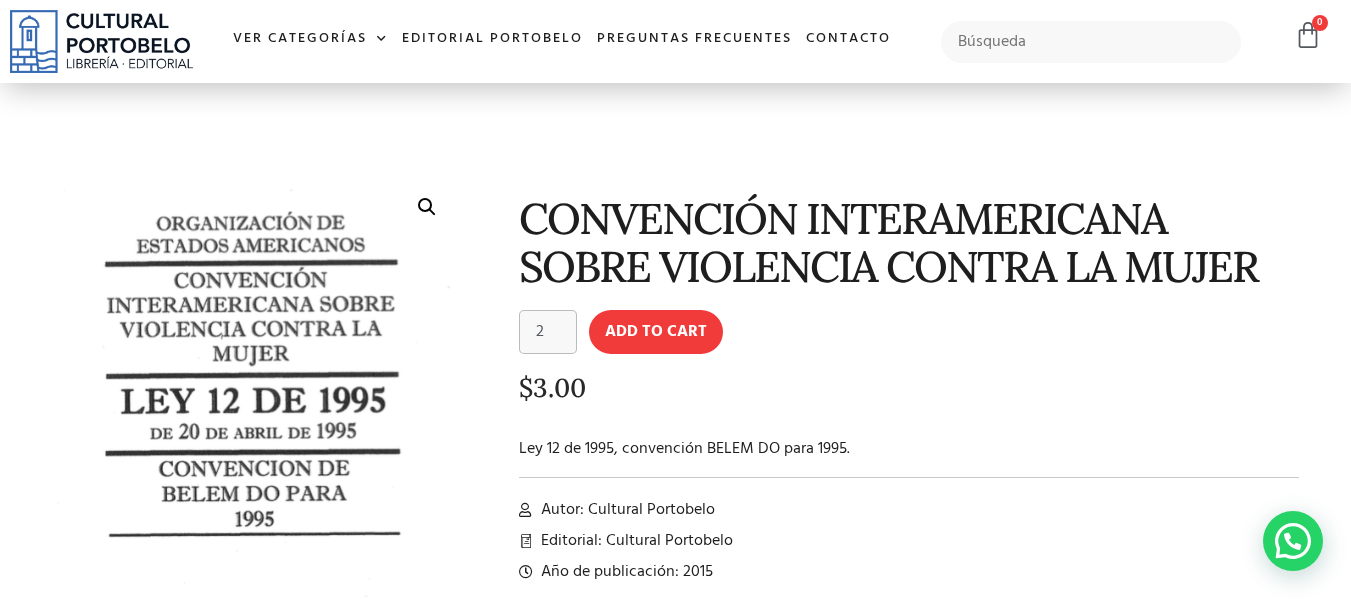 click on "$ 3.00" at bounding box center [909, 388] 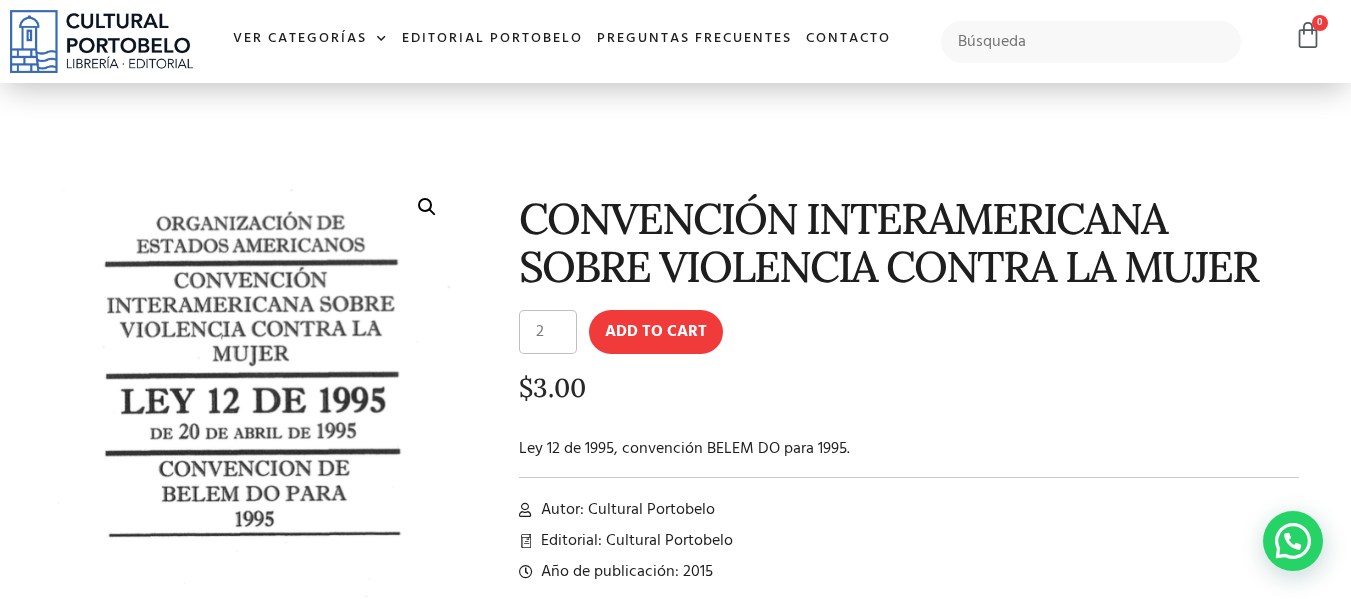 click on "2" at bounding box center [548, 332] 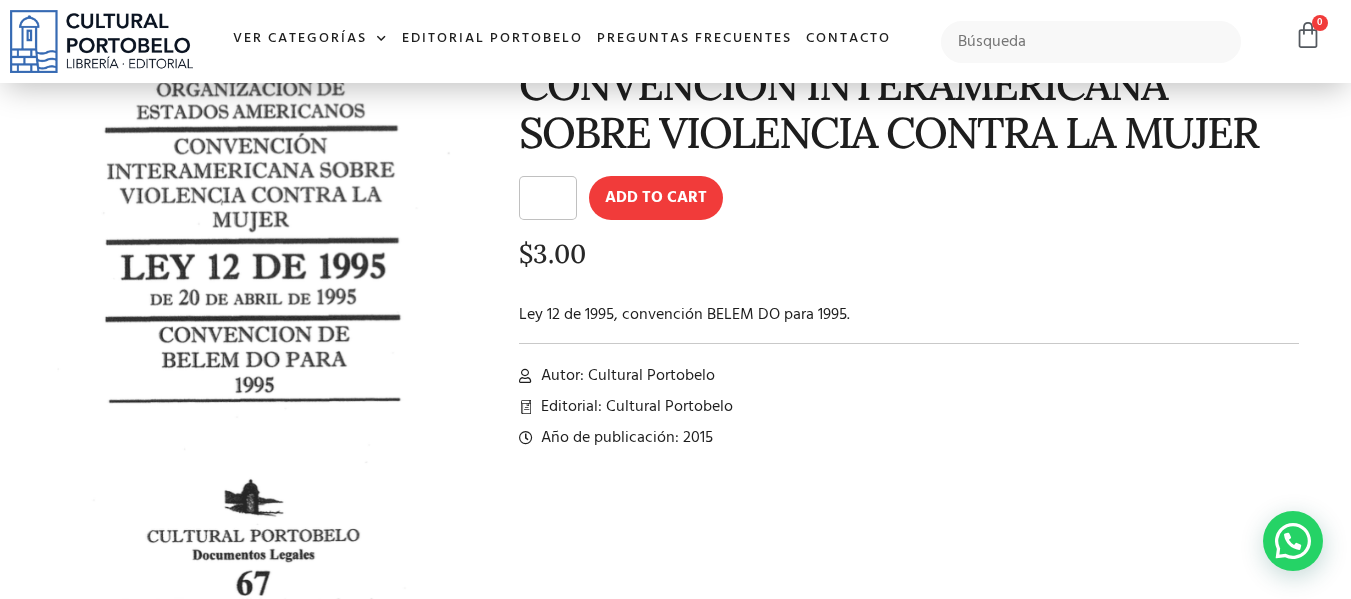 scroll, scrollTop: 0, scrollLeft: 0, axis: both 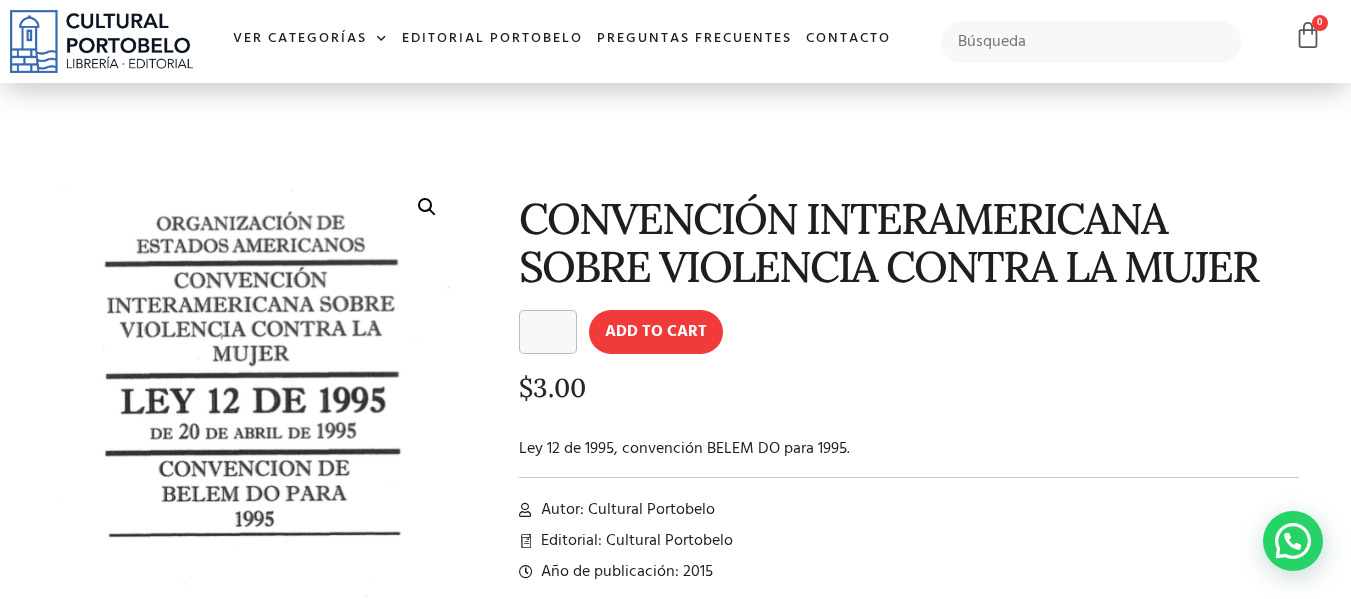 click on "CONVENCIÓN INTERAMERICANA SOBRE VIOLENCIA CONTRA LA MUJER
CONVENCIÓN INTERAMERICANA SOBRE VIOLENCIA CONTRA LA MUJER quantity
Add to cart
$ 3.00
Ley 12 de 1995, convención BELEM DO para 1995.
Autor: Cultural Portobelo
Editorial: Cultural Portobelo
Año de publicación: 2015" at bounding box center (893, 534) 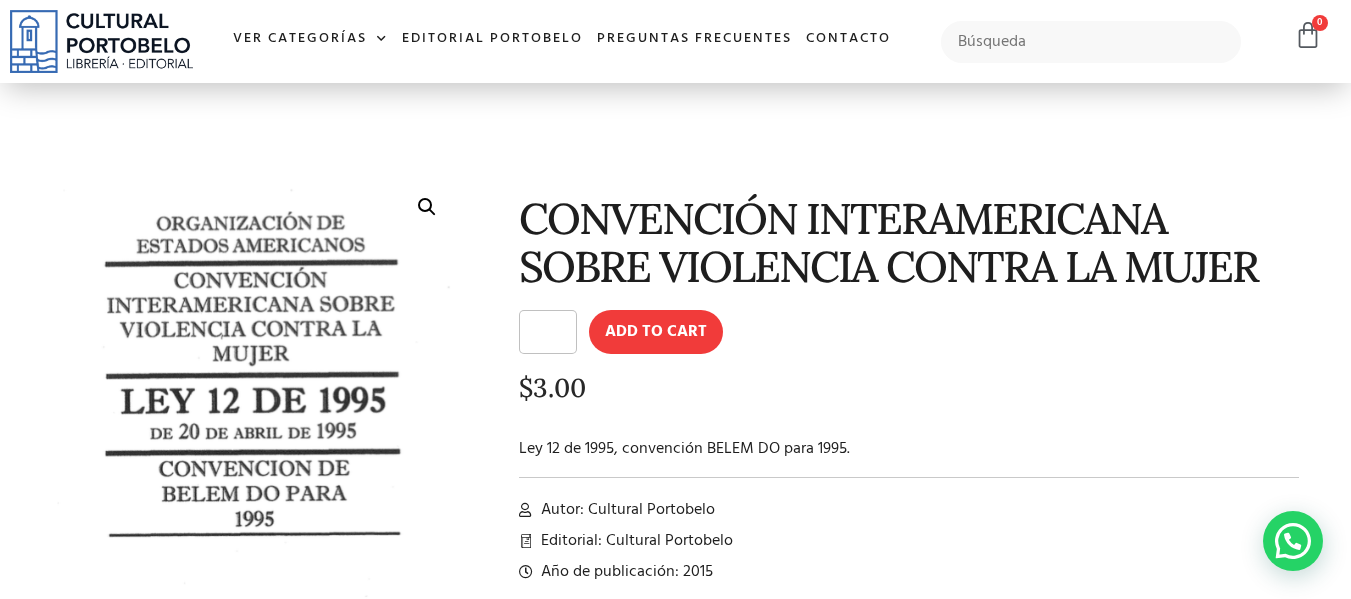 click on "CONVENCIÓN INTERAMERICANA SOBRE VIOLENCIA CONTRA LA MUJER quantity" at bounding box center [548, 332] 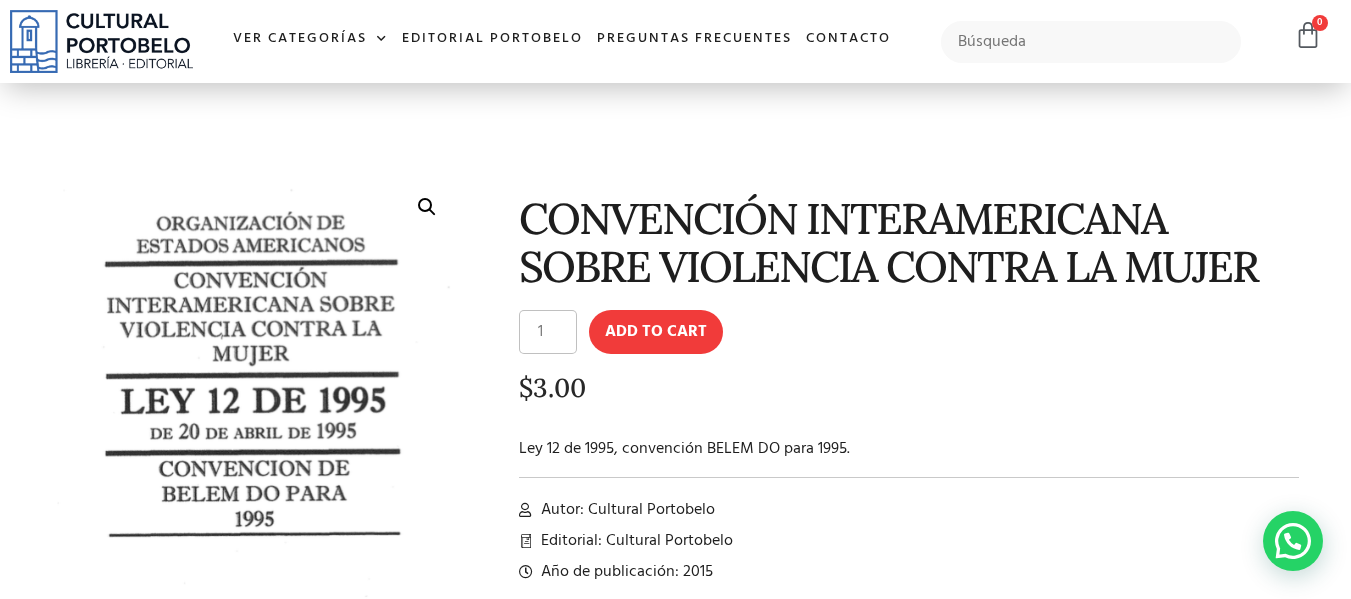 click on "1" at bounding box center (548, 332) 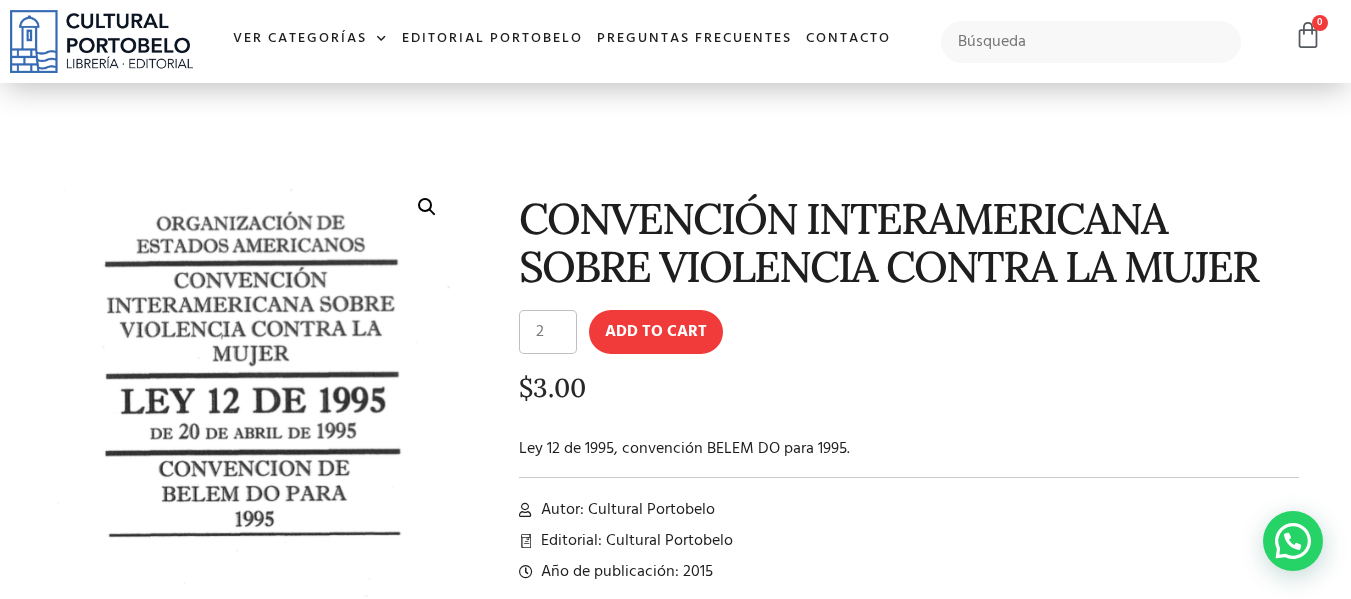 click on "2" at bounding box center [548, 332] 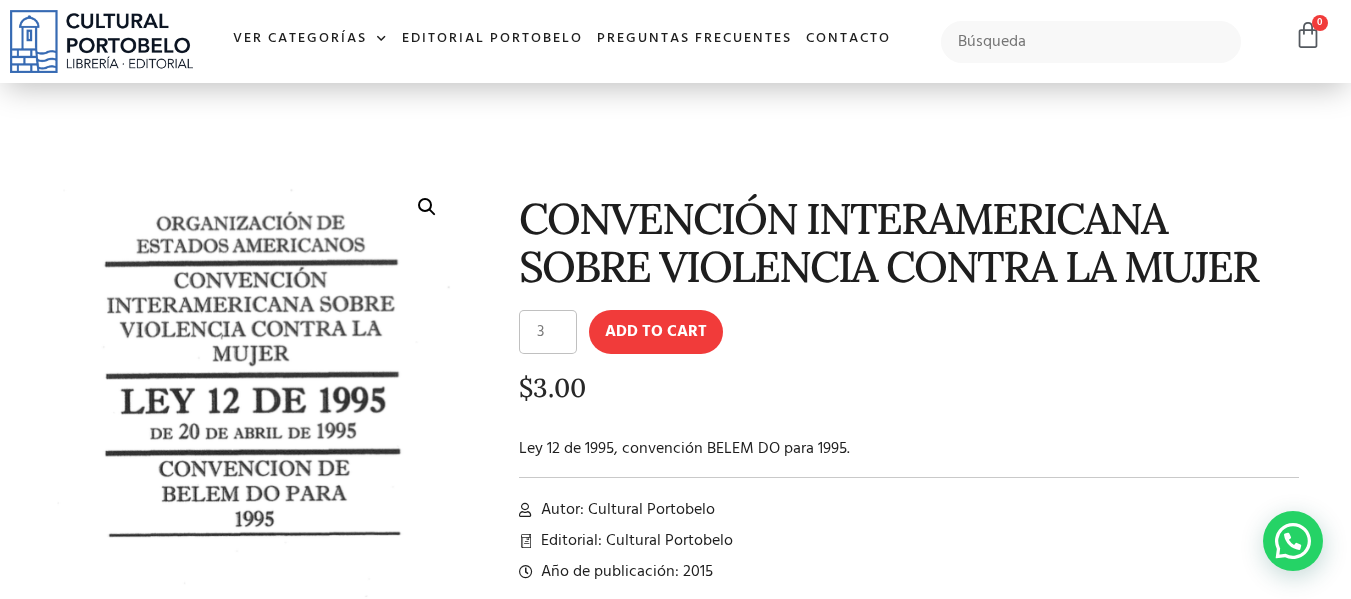 click on "3" at bounding box center (548, 332) 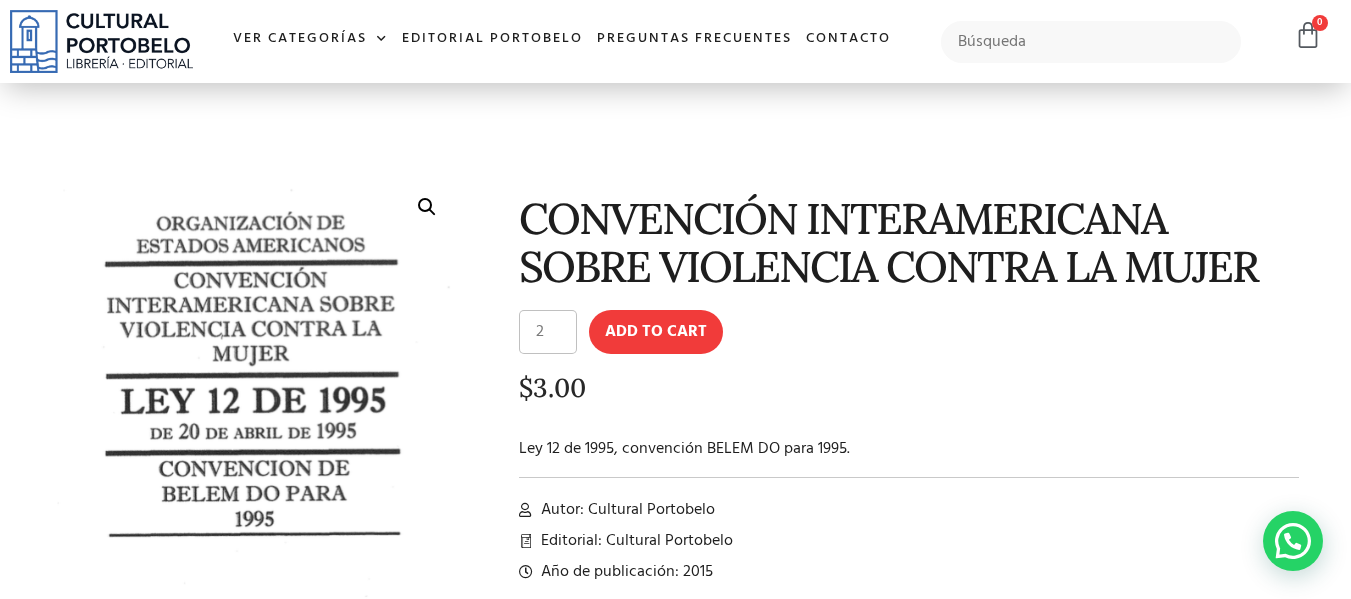type on "2" 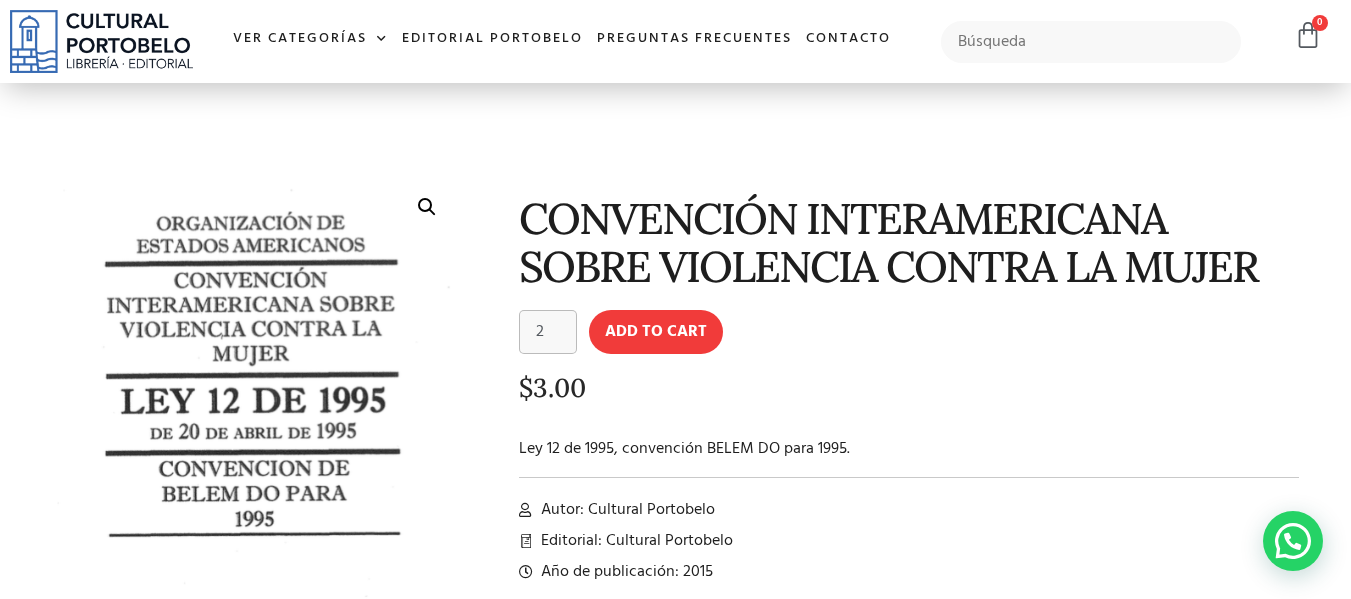 click on "CONVENCIÓN INTERAMERICANA SOBRE VIOLENCIA CONTRA LA MUJER
CONVENCIÓN INTERAMERICANA SOBRE VIOLENCIA CONTRA LA MUJER quantity
2
Add to cart
$ 3.00
Ley 12 de 1995, convención BELEM DO para 1995.
Autor: Cultural Portobelo
Editorial: Cultural Portobelo
Año de publicación: 2015" at bounding box center (893, 534) 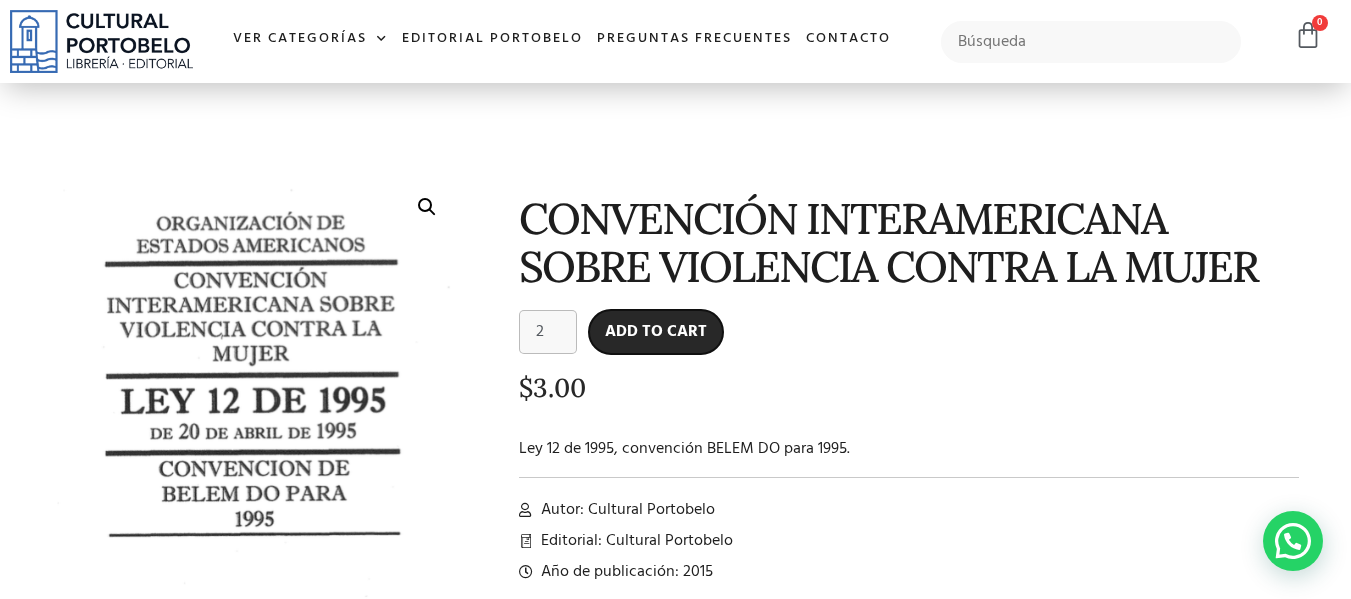 click on "Add to cart" at bounding box center [656, 332] 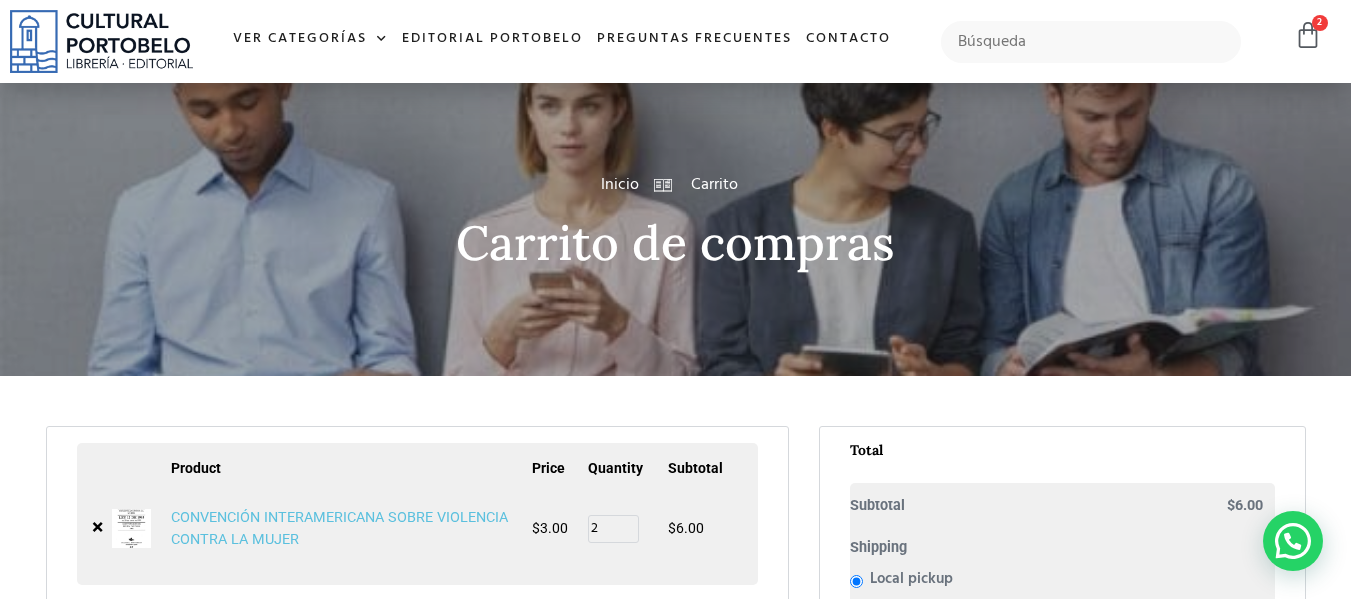scroll, scrollTop: 0, scrollLeft: 0, axis: both 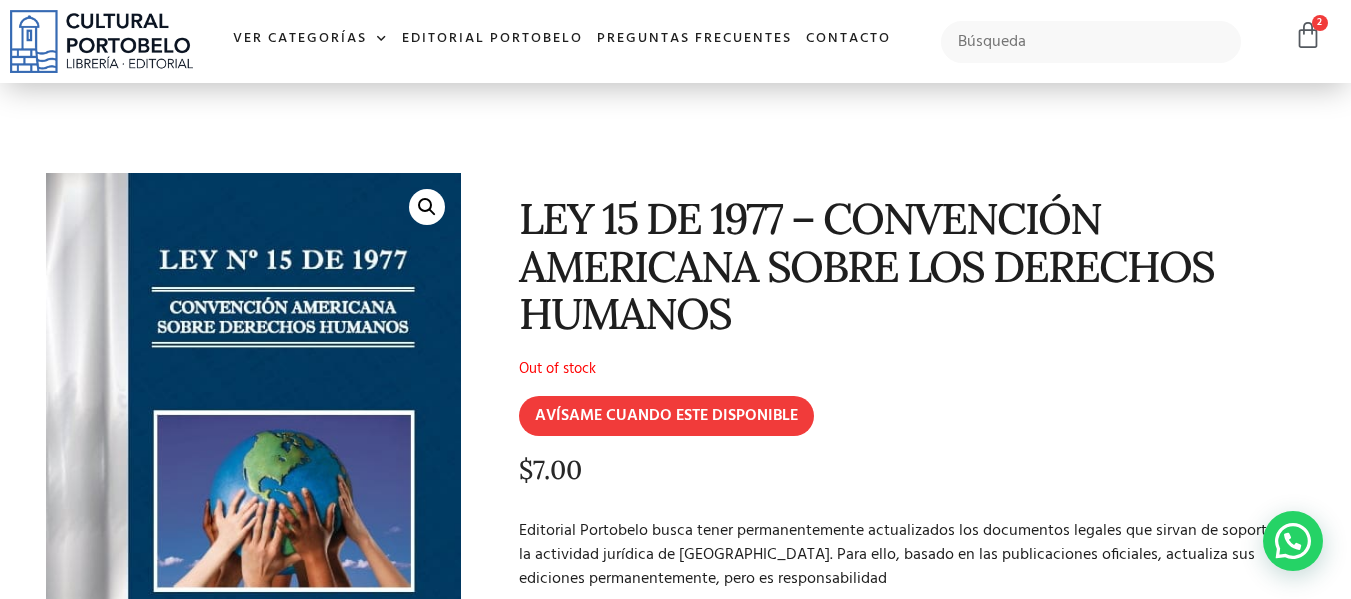 click on "$ 7.00" at bounding box center [909, 477] 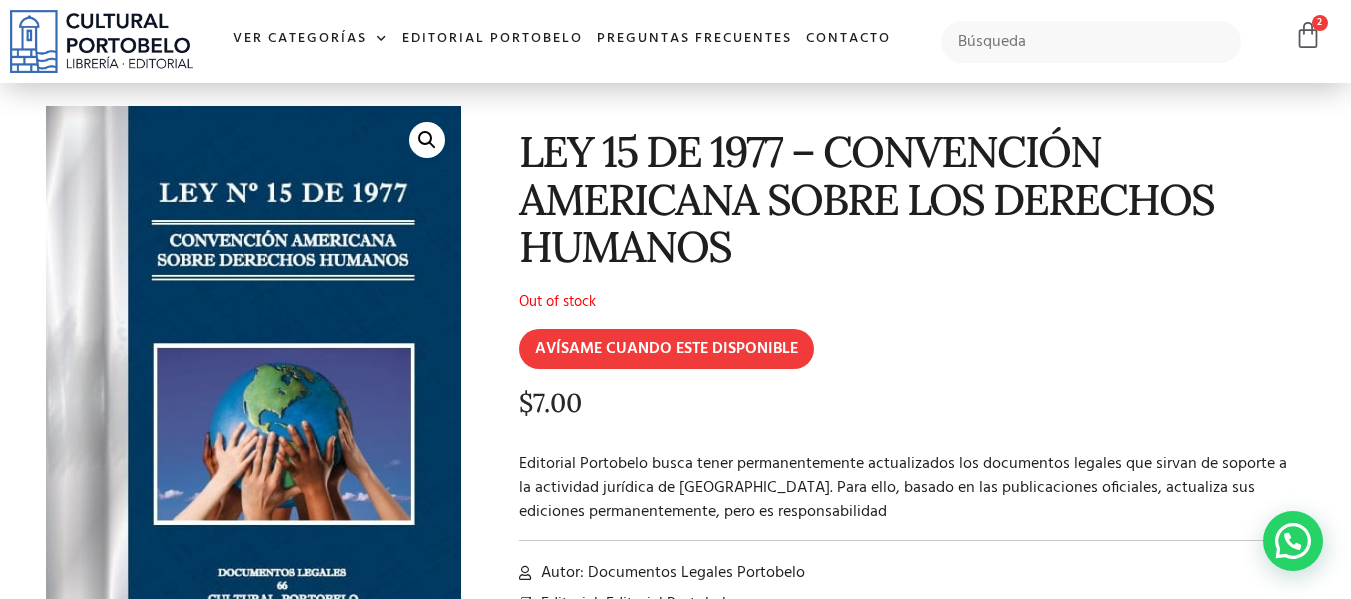 scroll, scrollTop: 69, scrollLeft: 0, axis: vertical 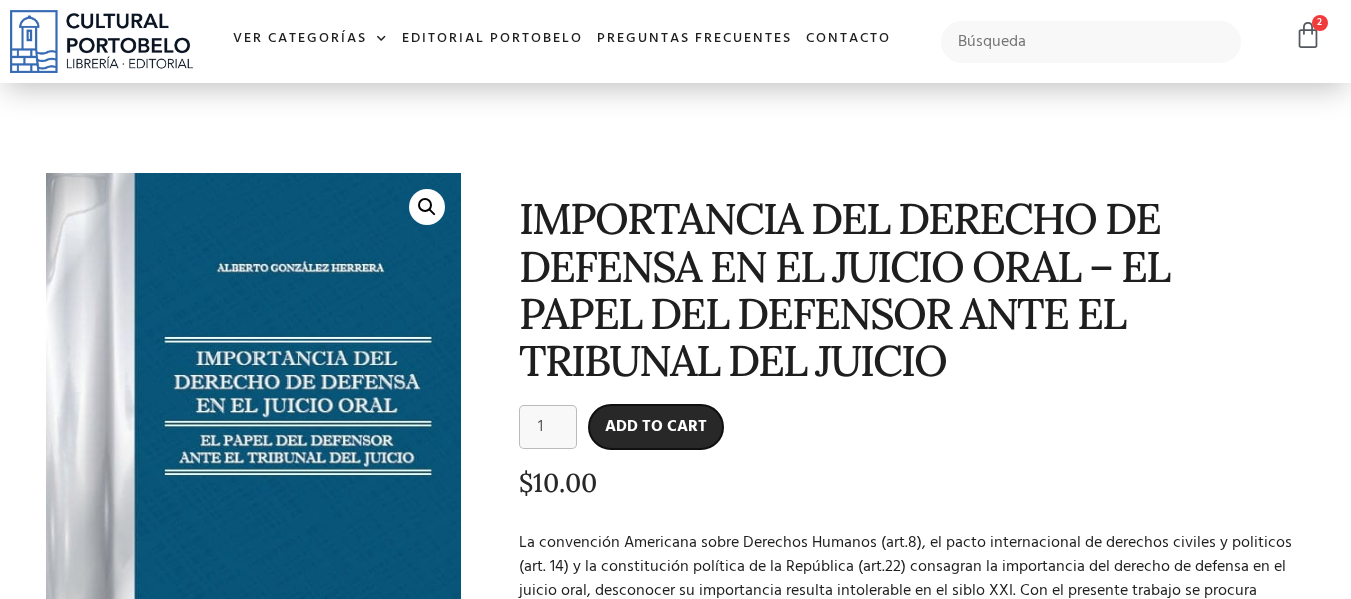 click on "Add to cart" at bounding box center (656, 427) 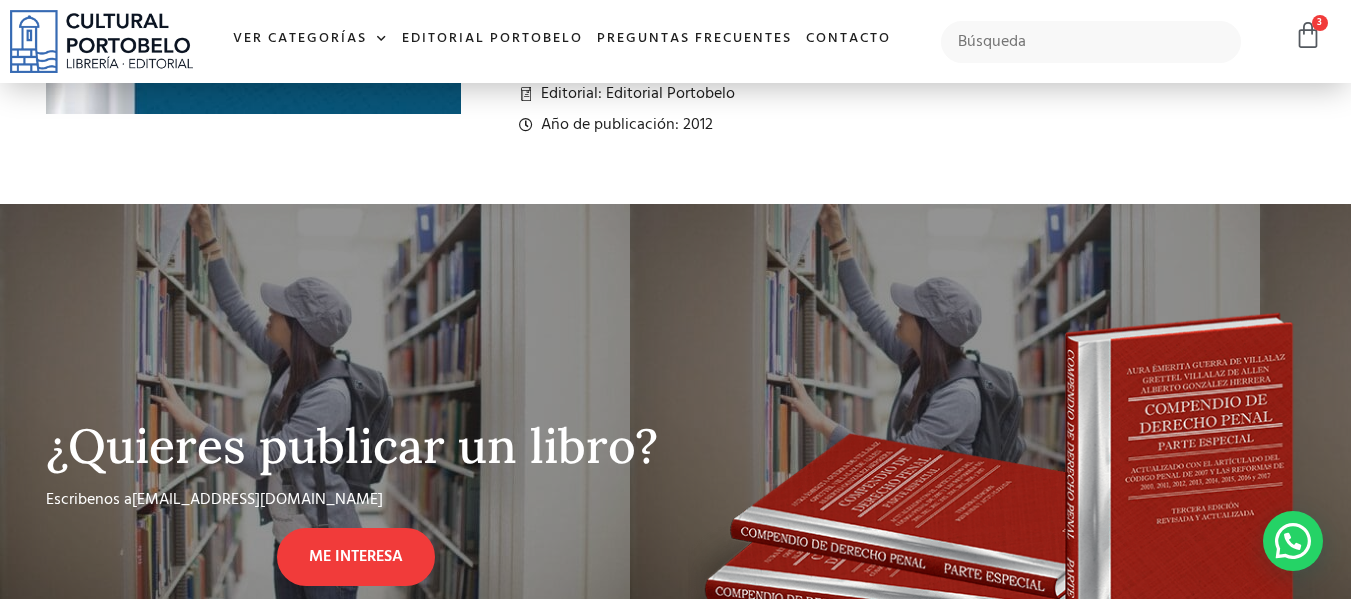 scroll, scrollTop: 675, scrollLeft: 0, axis: vertical 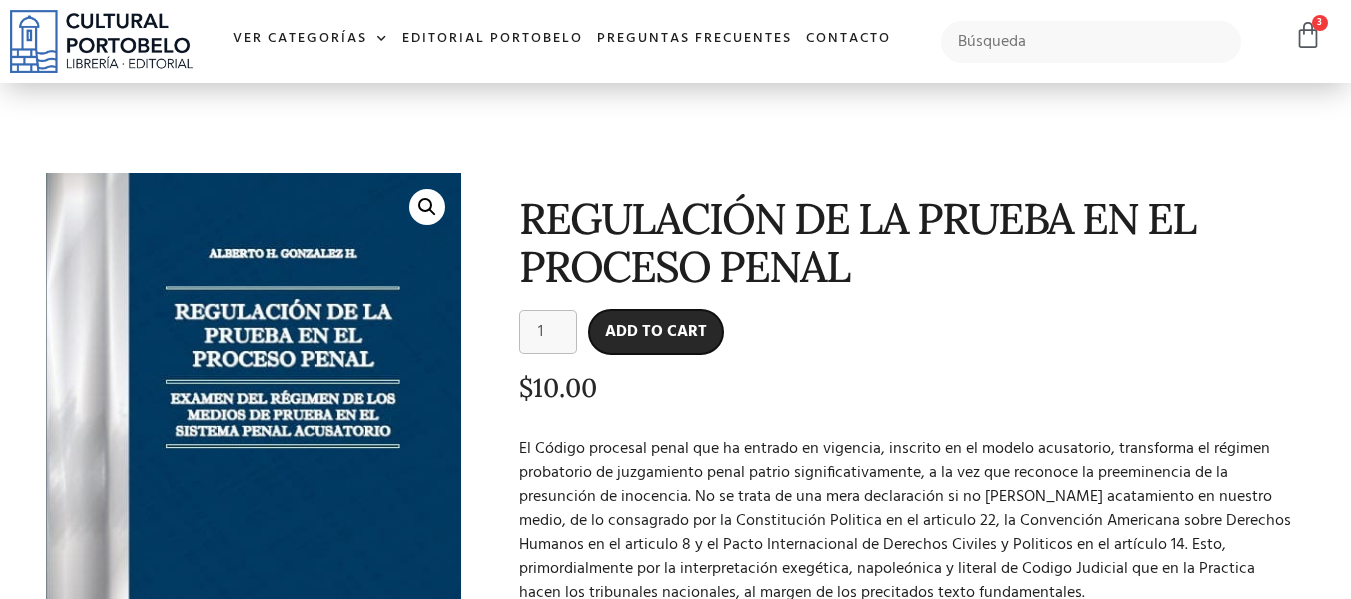 click on "Add to cart" at bounding box center [656, 332] 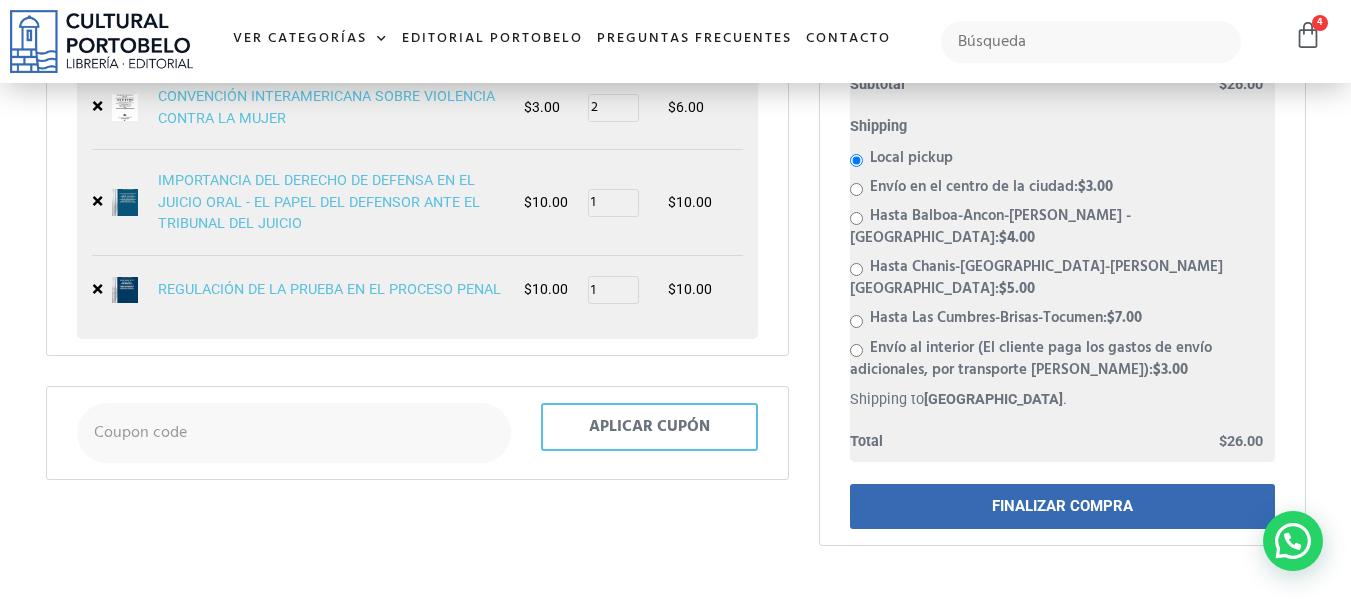 scroll, scrollTop: 436, scrollLeft: 0, axis: vertical 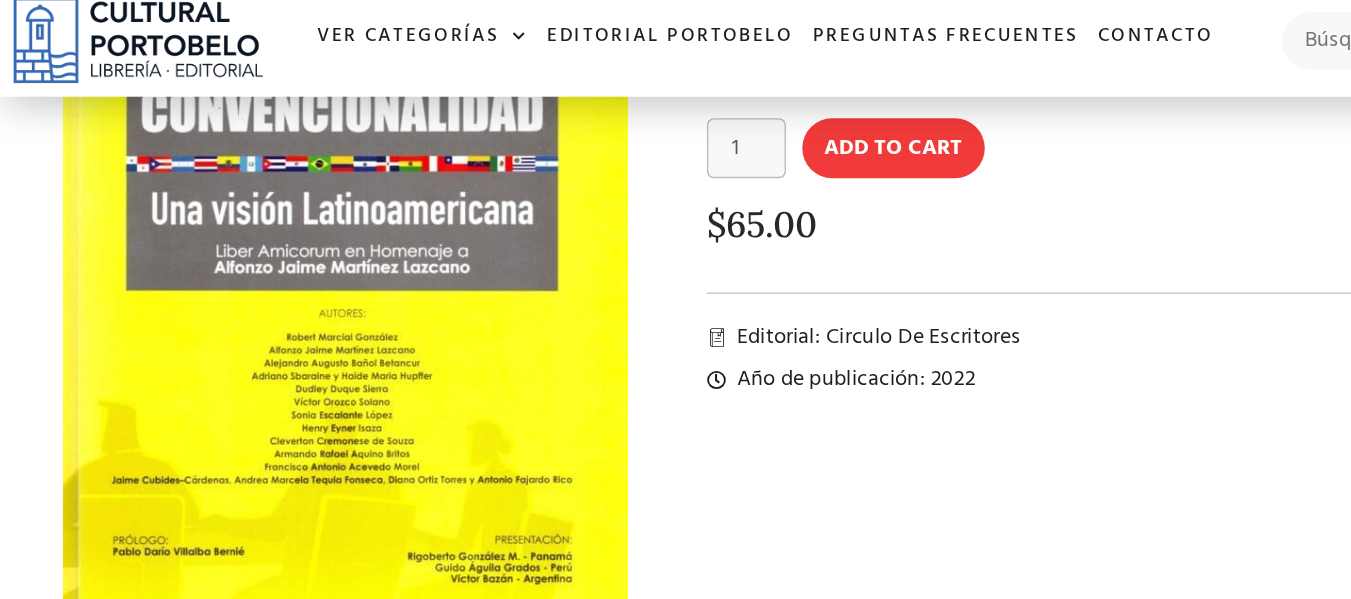 click on "🔍
EL CONTROL DE LA CONVENCIONALIDAD
EL CONTROL DE LA CONVENCIONALIDAD quantity
1
Add to cart
$ 65.00
Editorial: Circulo De Escritores
Año de publicación: 2022" at bounding box center [675, 259] 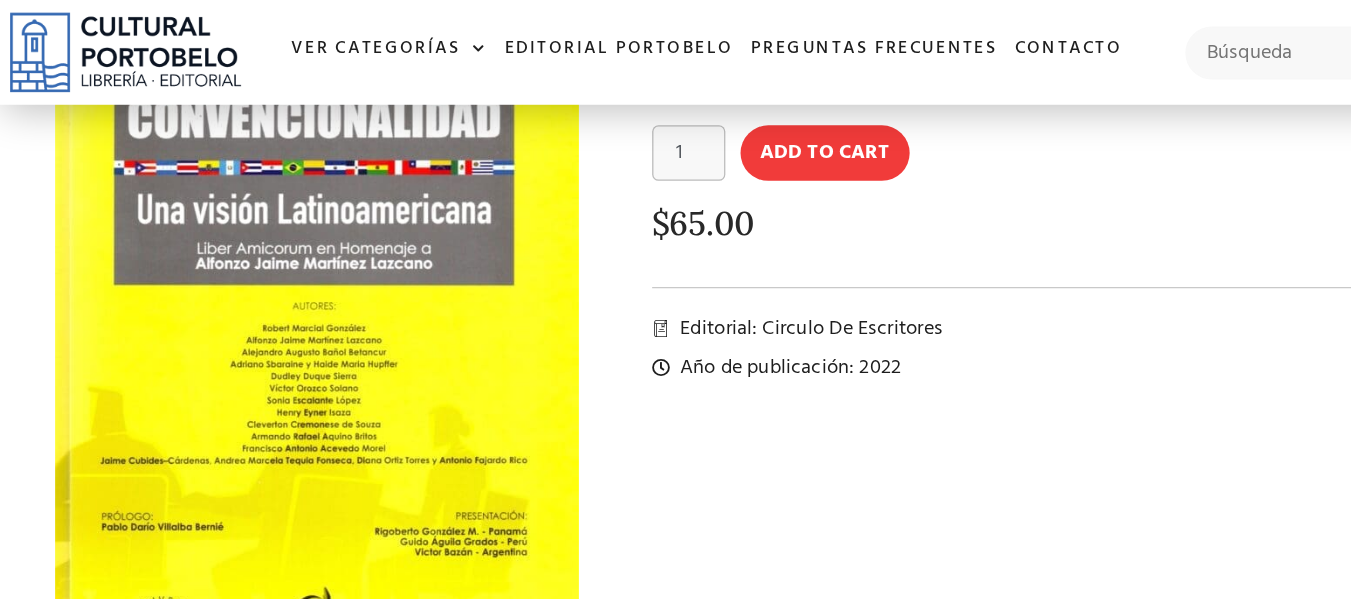 click at bounding box center (361, 413) 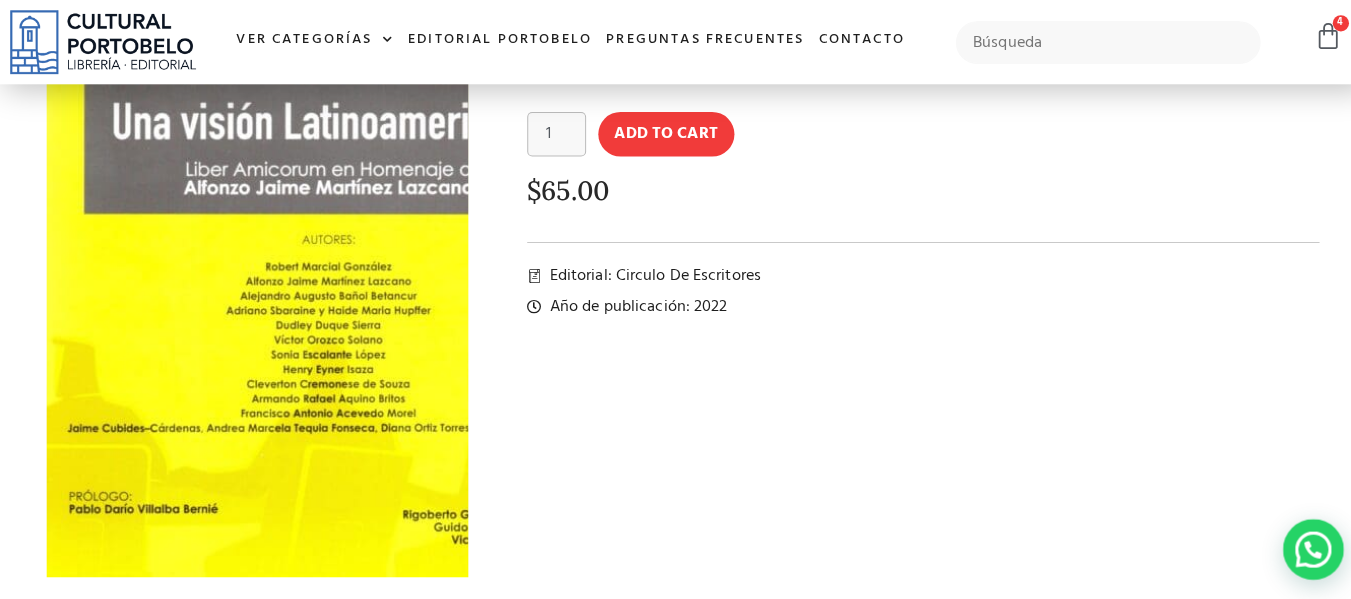scroll, scrollTop: 194, scrollLeft: 0, axis: vertical 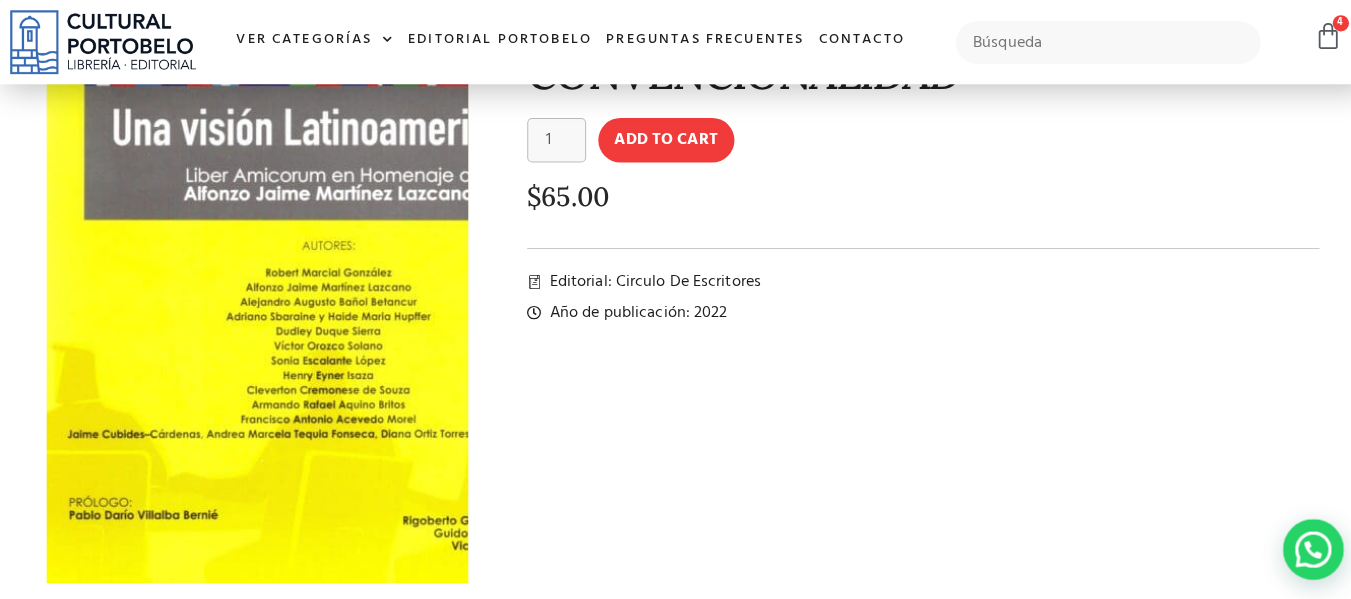 click at bounding box center (327, 268) 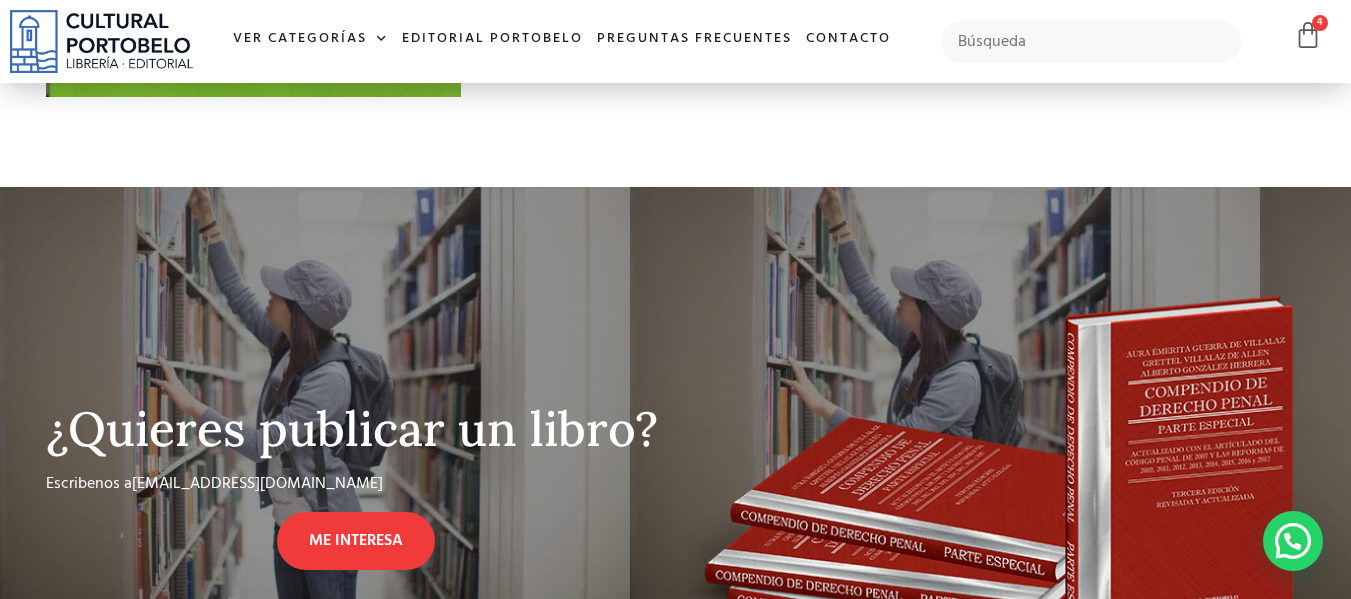 scroll, scrollTop: 761, scrollLeft: 0, axis: vertical 